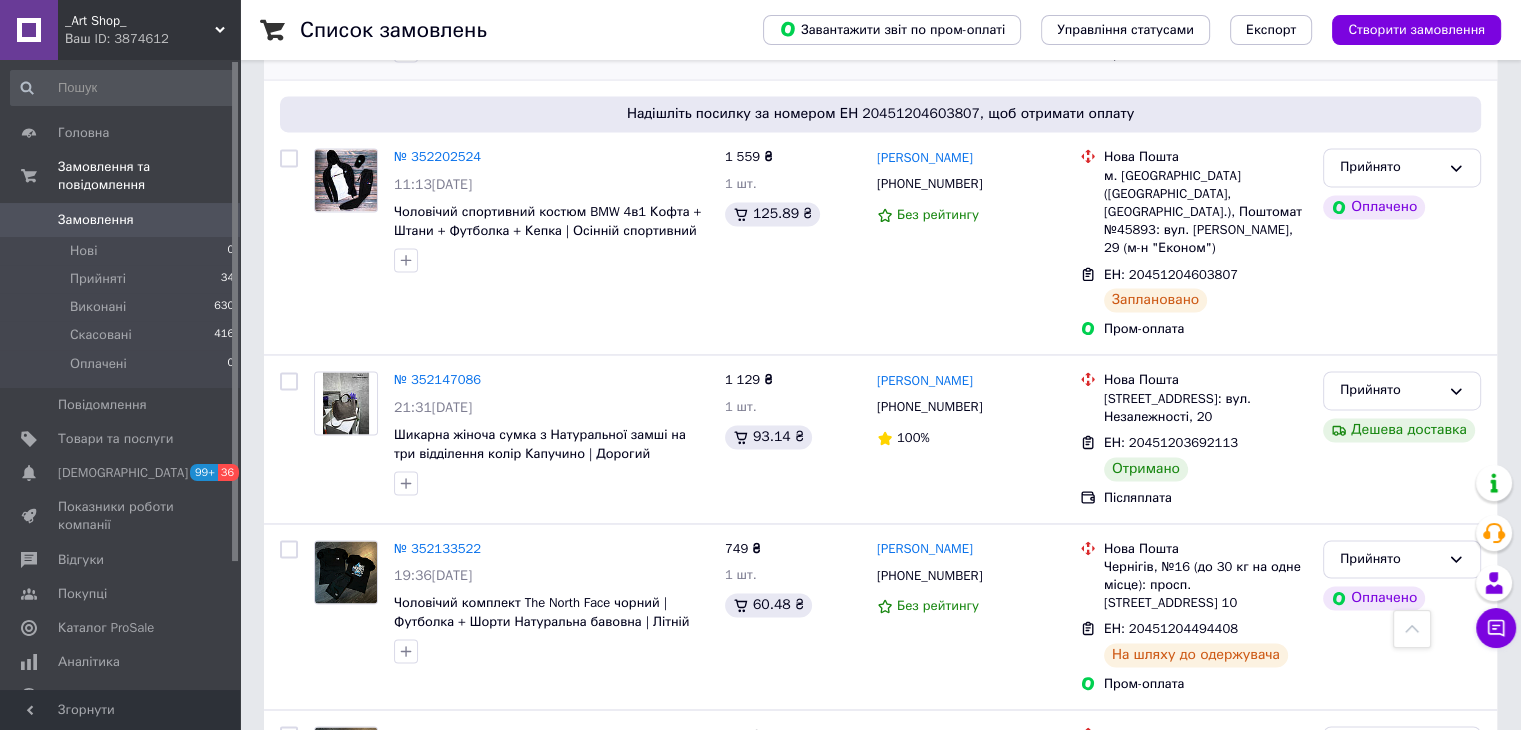 scroll, scrollTop: 3091, scrollLeft: 0, axis: vertical 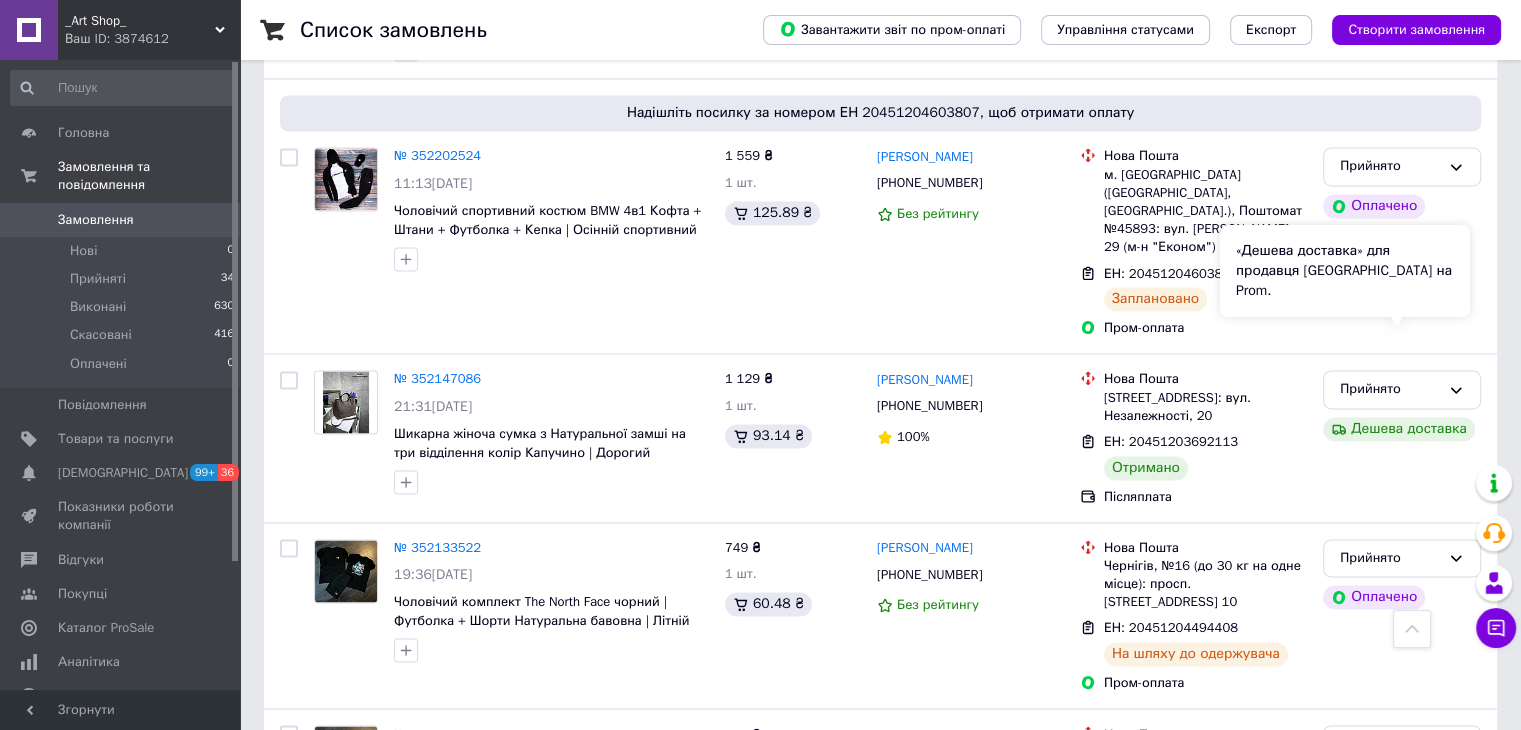 click on "«Дешева доставка» для продавця [GEOGRAPHIC_DATA] на Prom." at bounding box center (1345, 271) 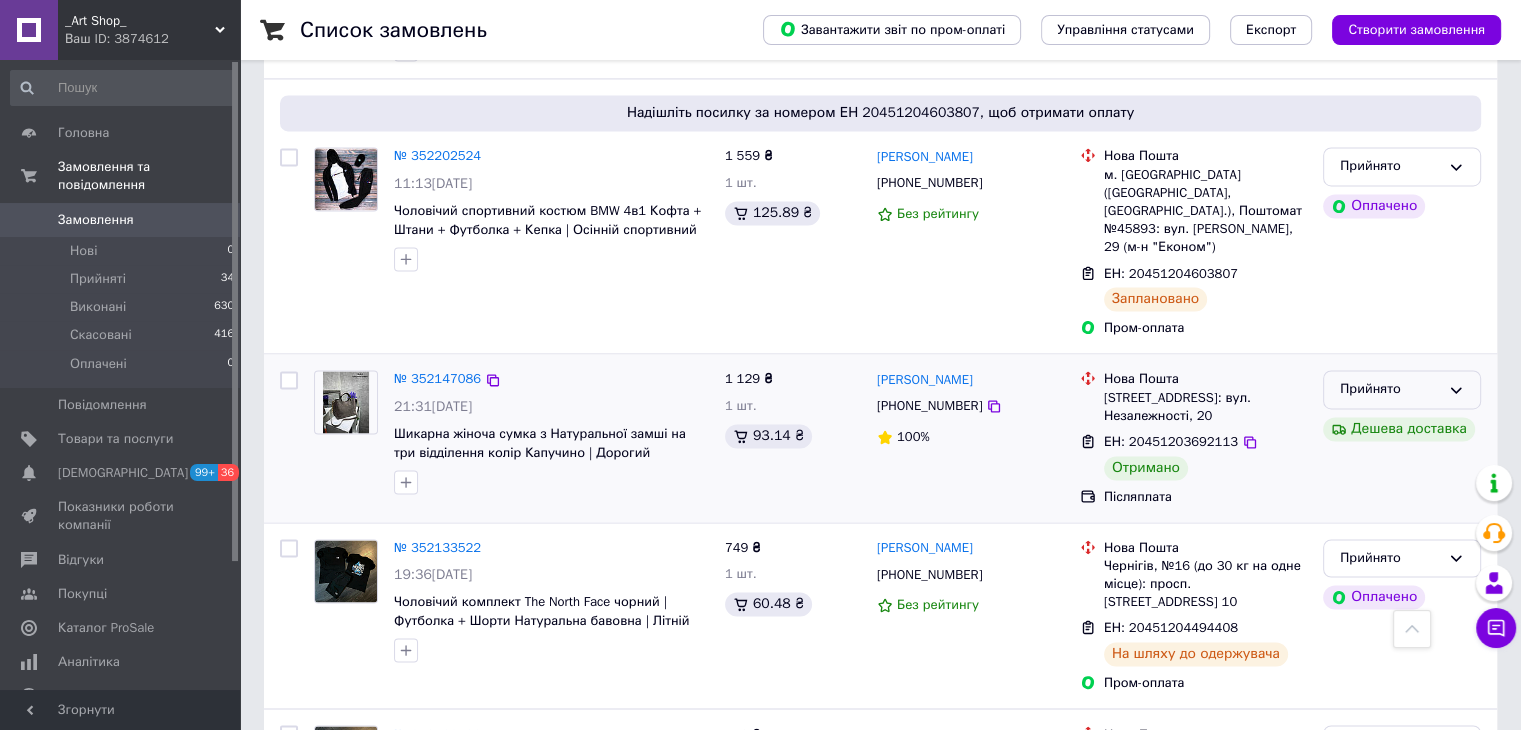 click on "Прийнято" at bounding box center (1402, 389) 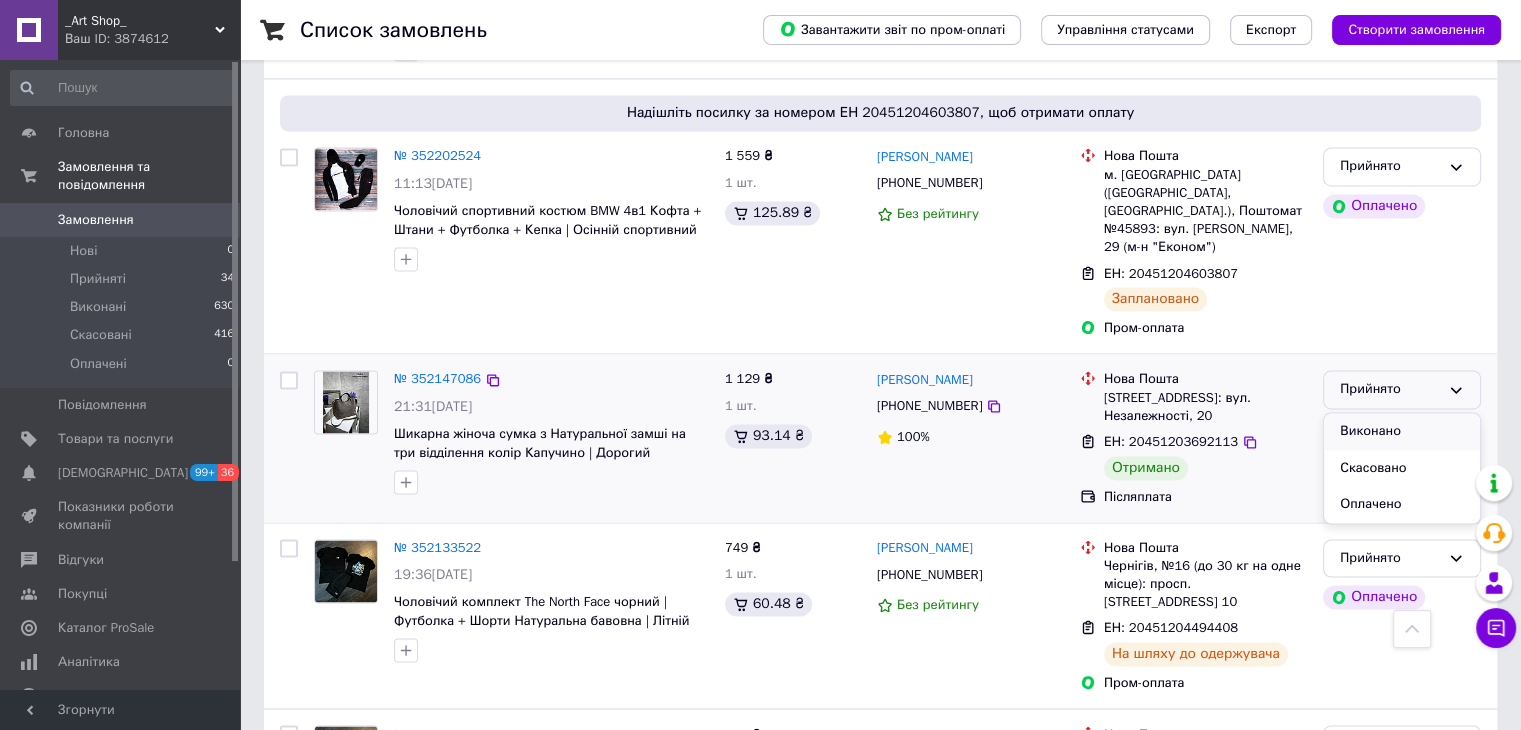 click on "Виконано" at bounding box center [1402, 431] 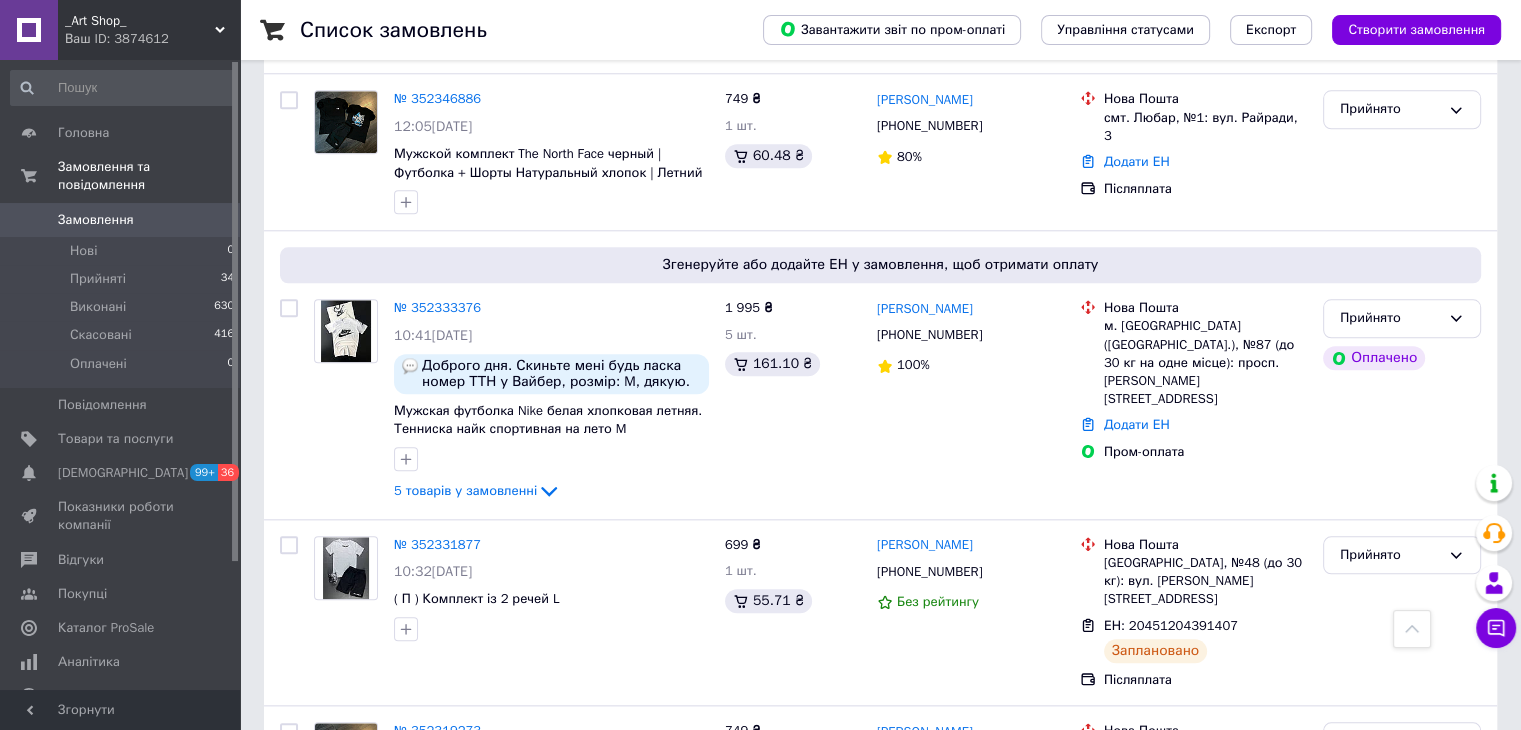 scroll, scrollTop: 2100, scrollLeft: 0, axis: vertical 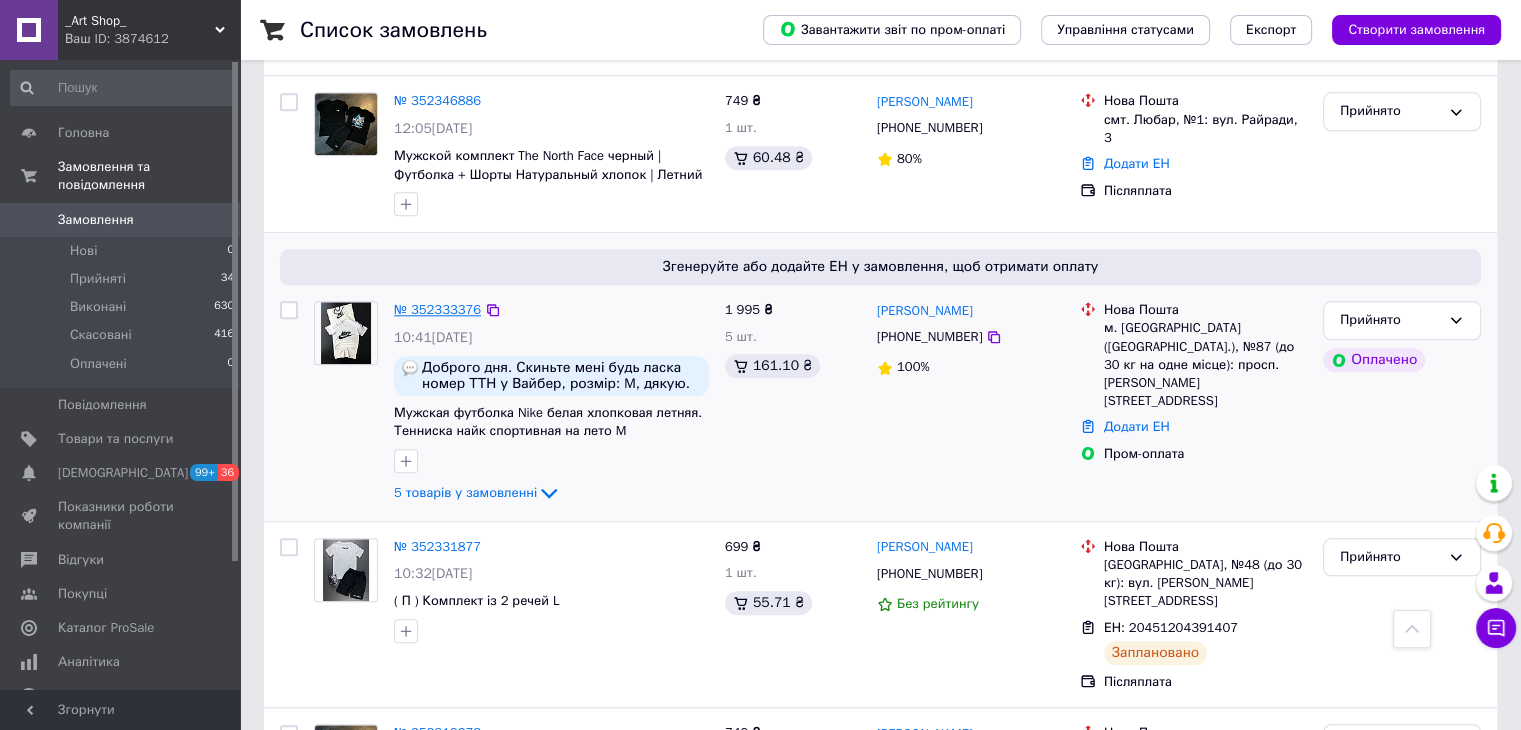 drag, startPoint x: 451, startPoint y: 231, endPoint x: 444, endPoint y: 245, distance: 15.652476 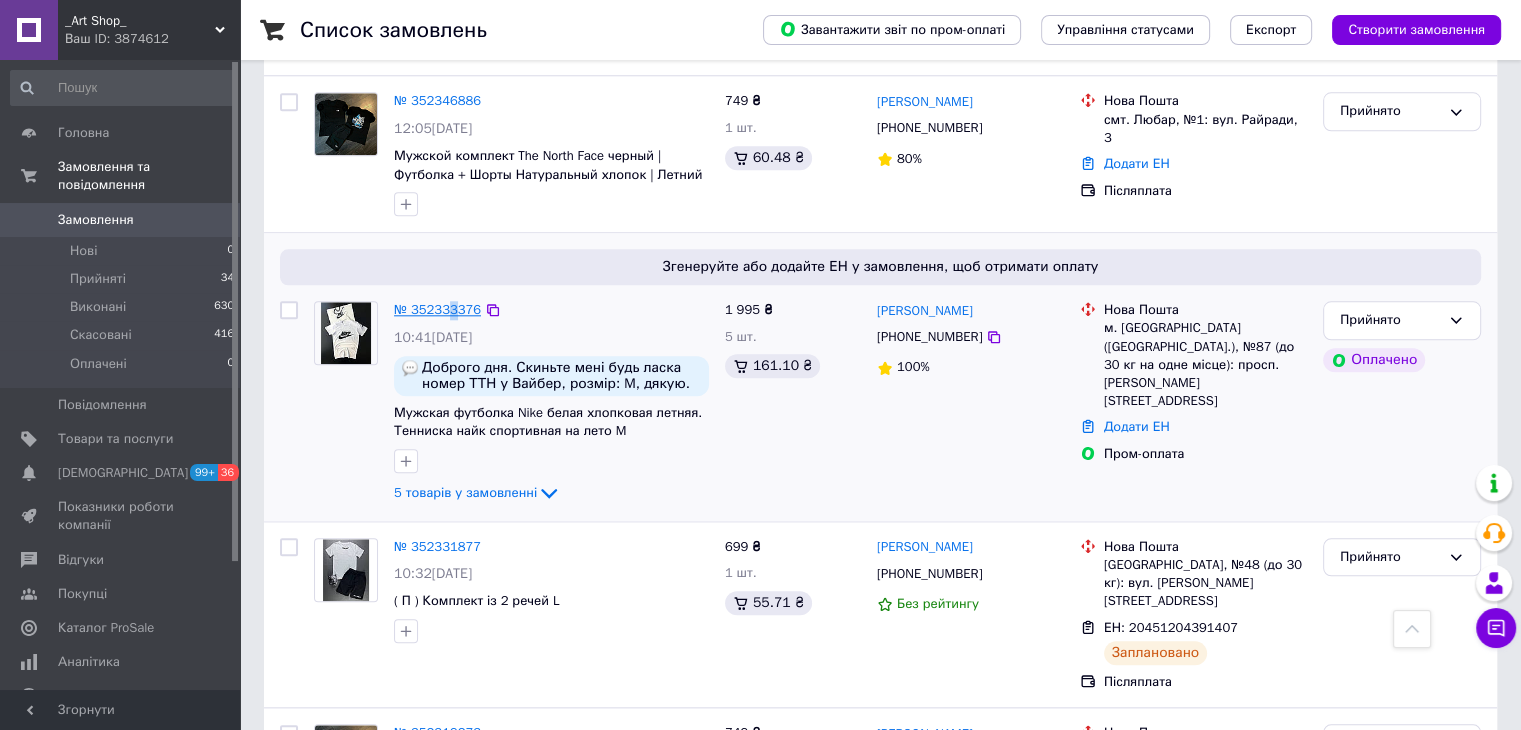click on "№ 352333376" at bounding box center [437, 309] 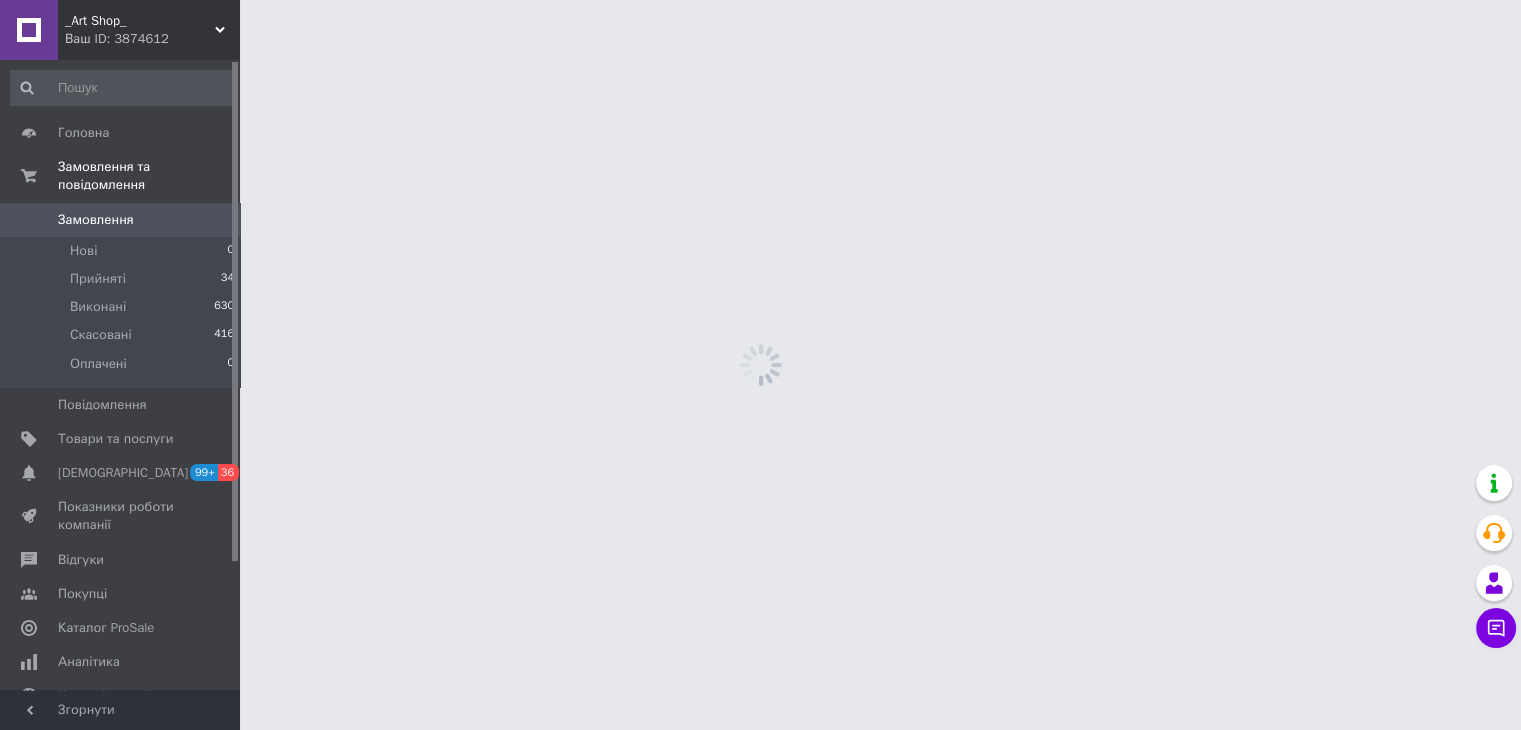scroll, scrollTop: 0, scrollLeft: 0, axis: both 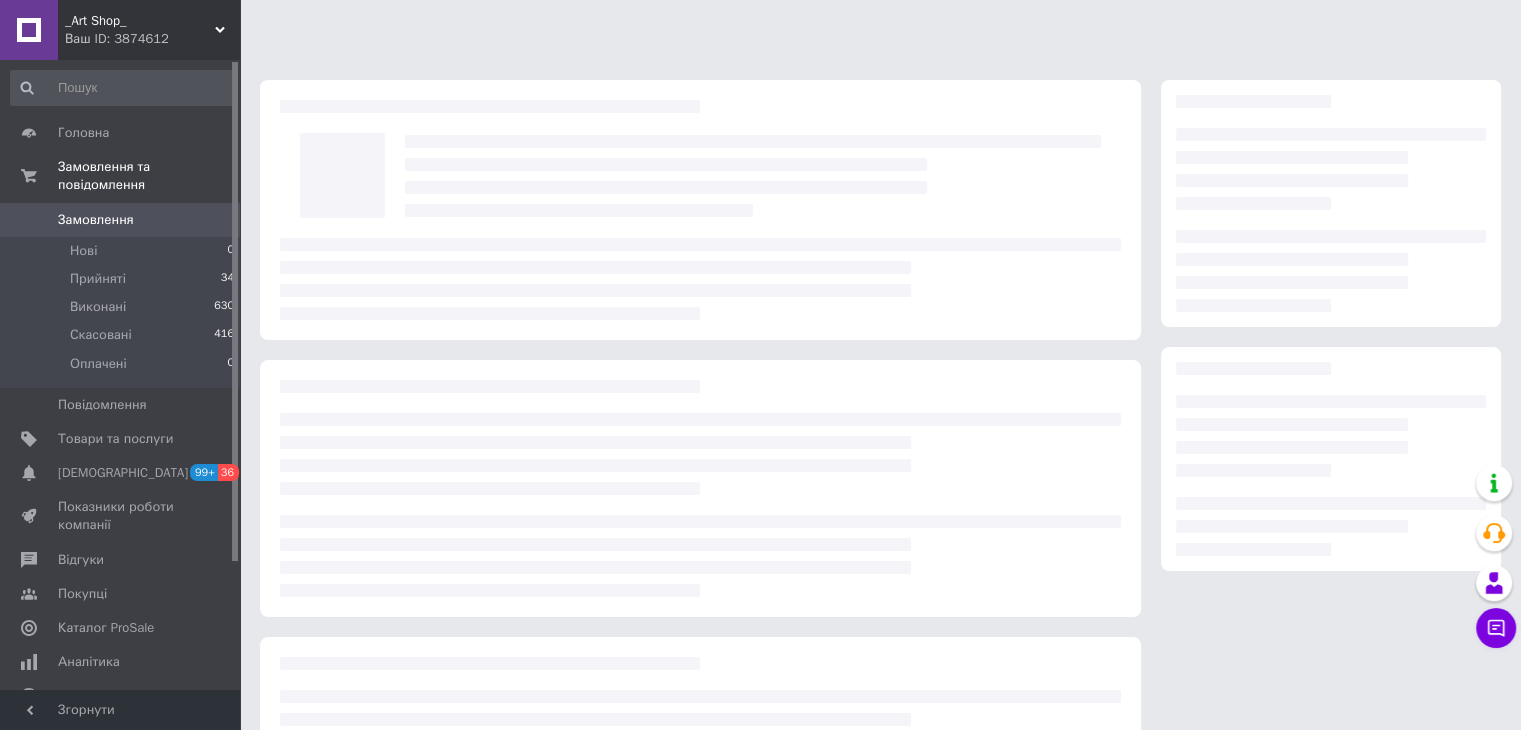 click on "_Art Shop_ Ваш ID: 3874612 Сайт _Art Shop_ Кабінет покупця Перевірити стан системи Сторінка на порталі Довідка Вийти Головна Замовлення та повідомлення Замовлення 0 Нові 0 Прийняті 34 Виконані 630 Скасовані 416 Оплачені 0 Повідомлення 0 Товари та послуги Сповіщення 99+ 36 Показники роботи компанії Відгуки Покупці Каталог ProSale Аналітика Управління сайтом Гаманець компанії [PERSON_NAME] Тарифи та рахунки Prom топ Згорнути" at bounding box center (760, 457) 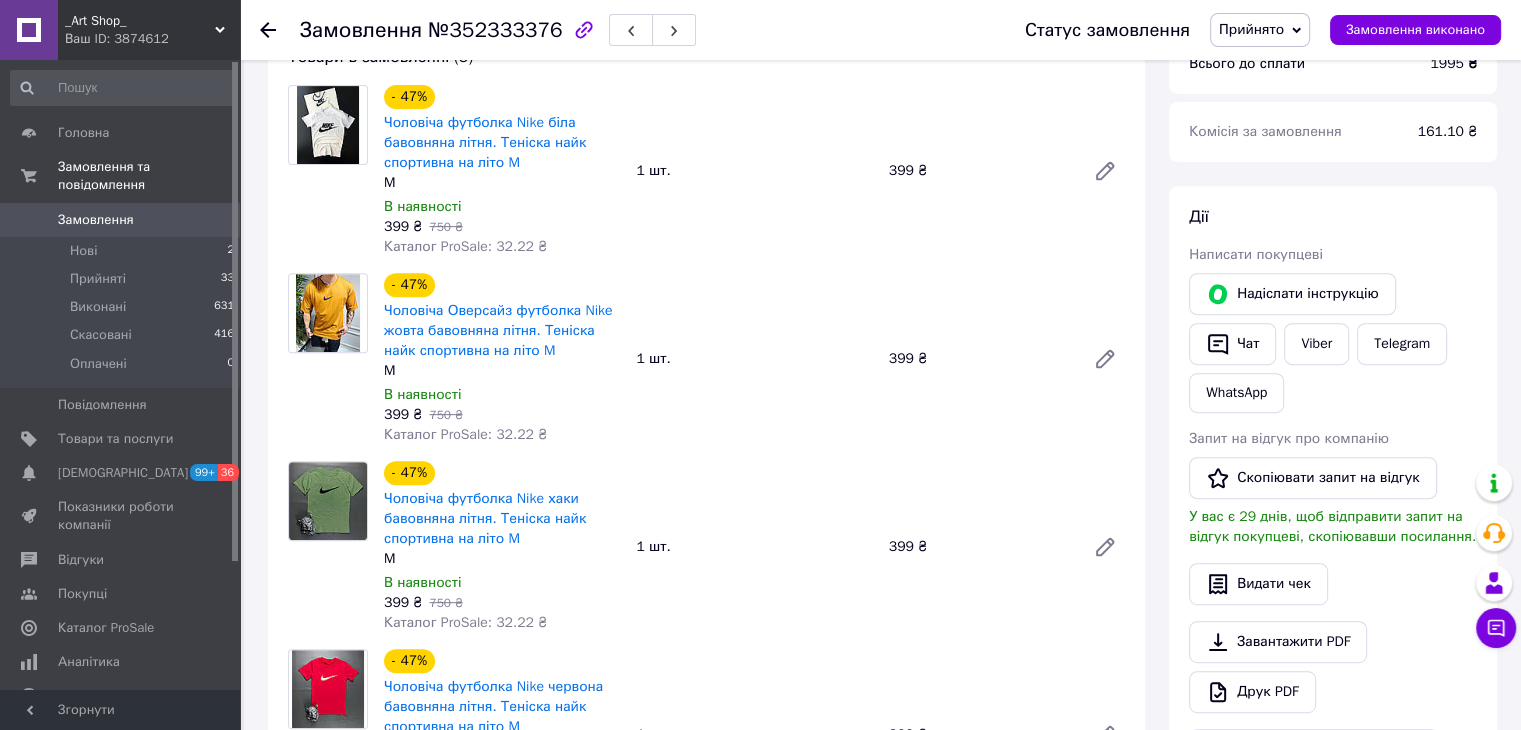 scroll, scrollTop: 734, scrollLeft: 0, axis: vertical 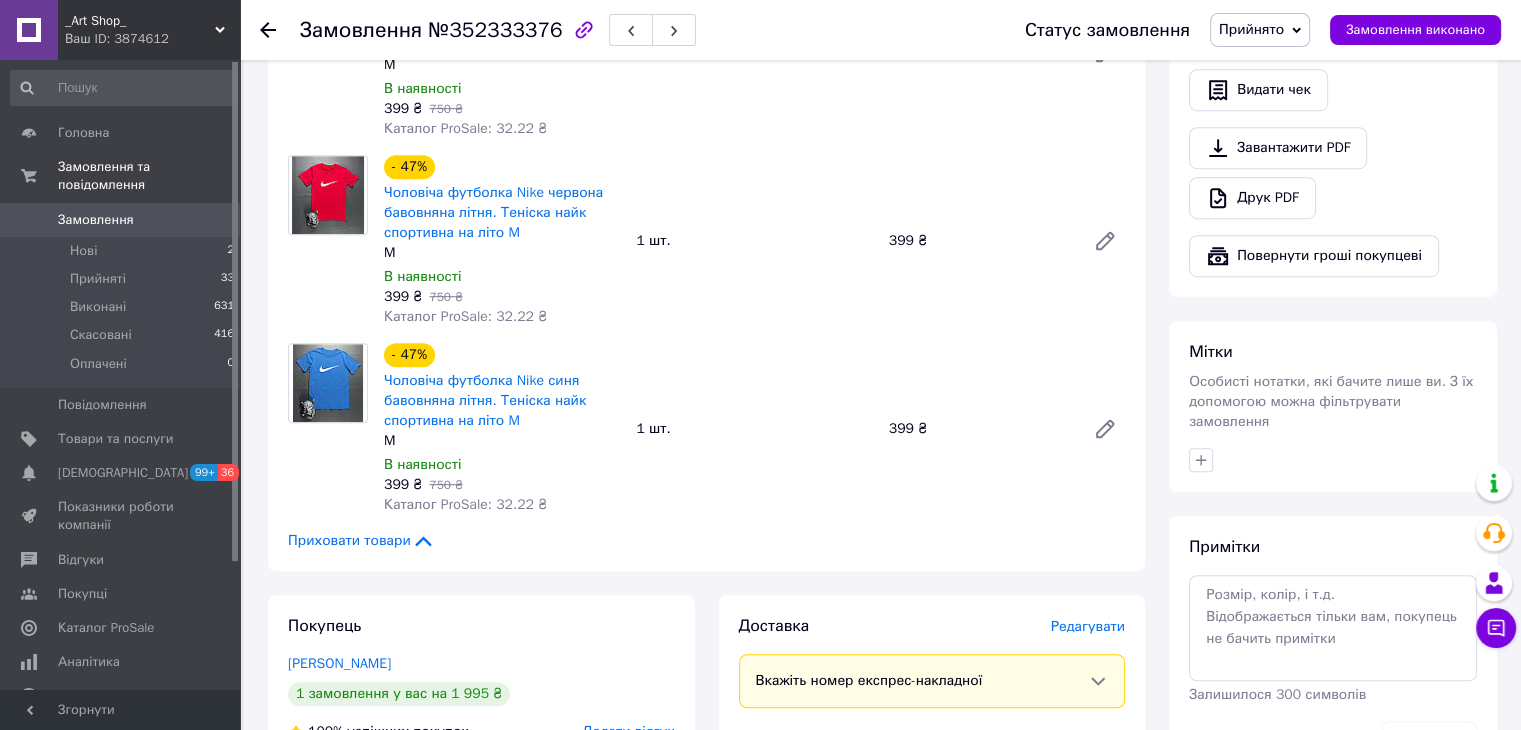 click on "- 47% Чоловіча футболка Nike червона бавовняна літня. Теніска найк спортивна на літо M M В наявності 399 ₴   750 ₴ Каталог ProSale: 32.22 ₴  1 шт. 399 ₴" at bounding box center [754, 241] 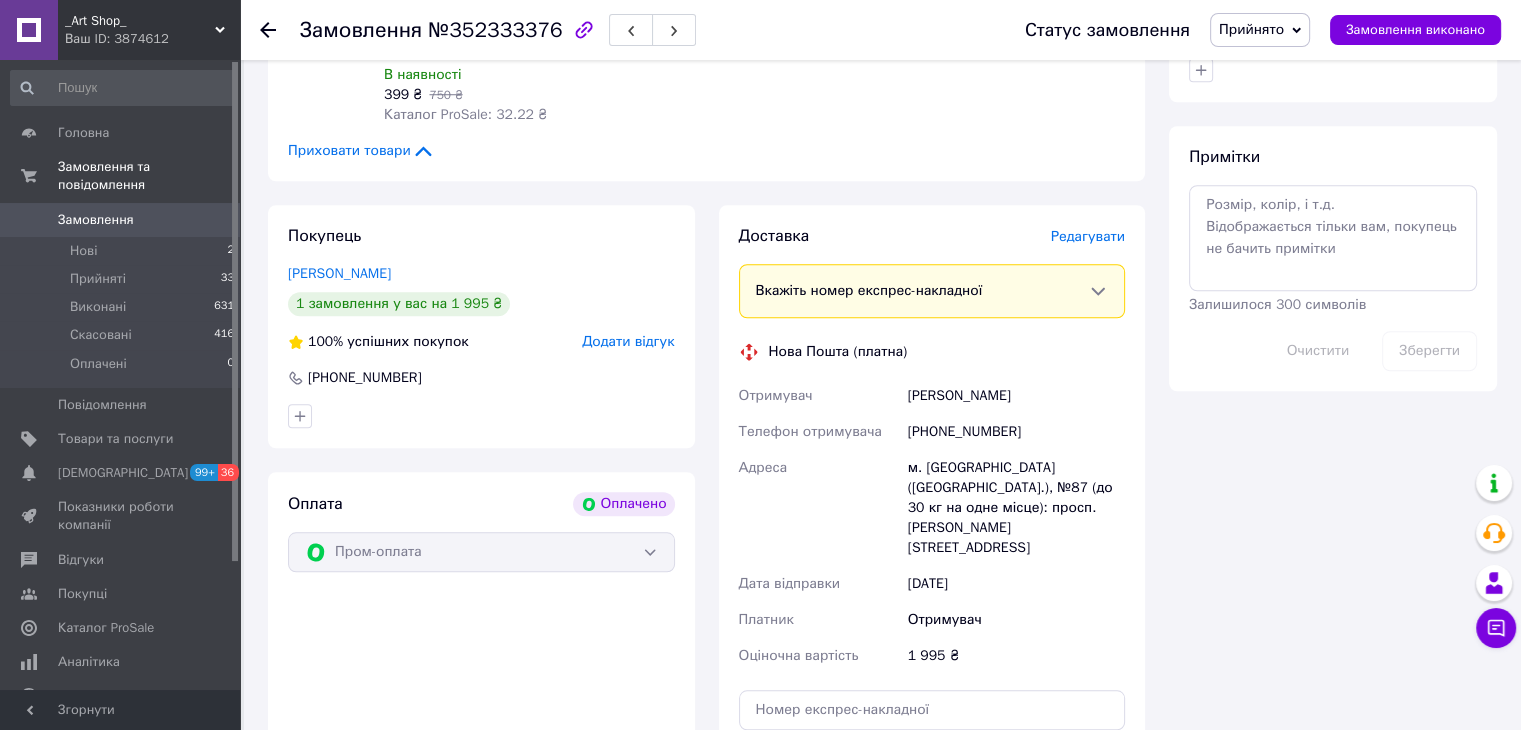 scroll, scrollTop: 1668, scrollLeft: 0, axis: vertical 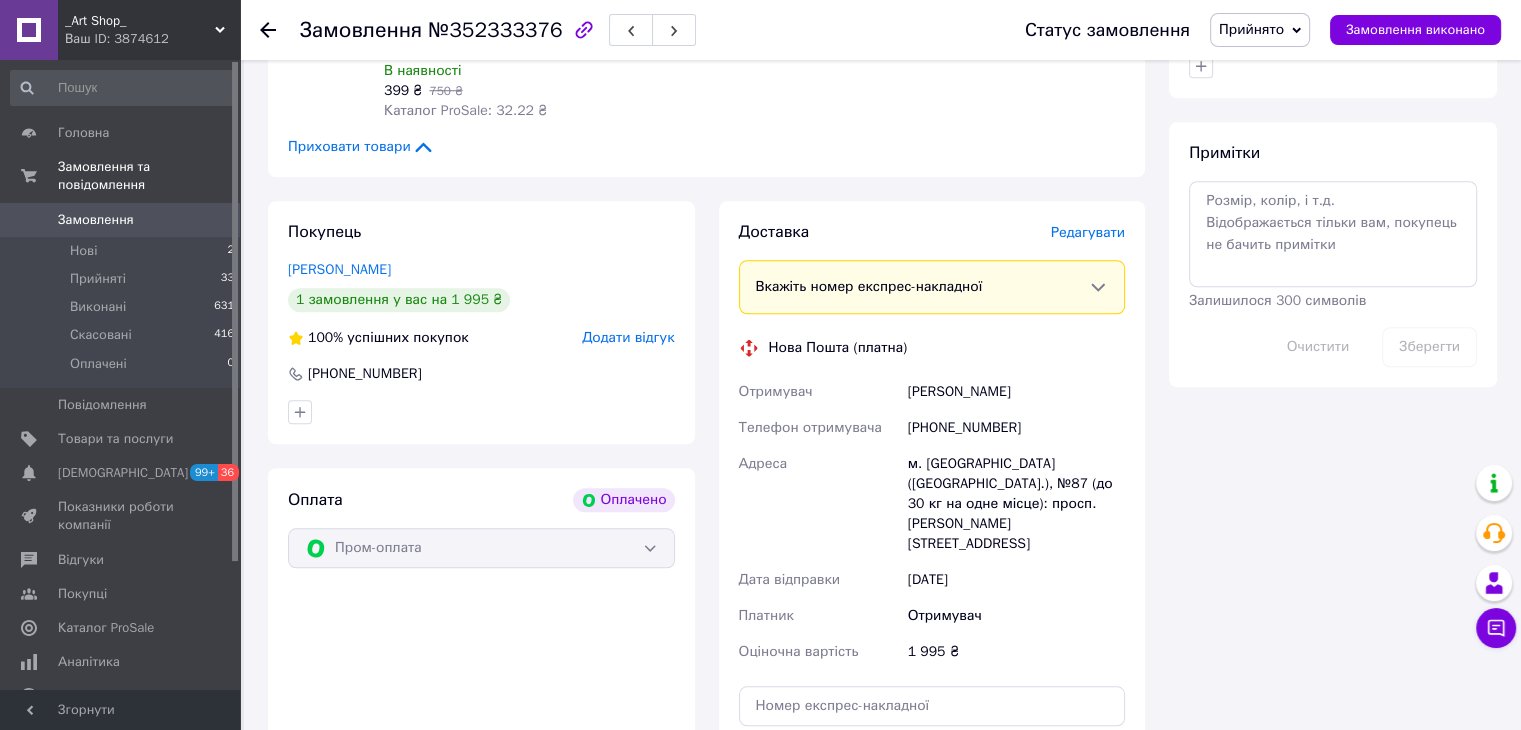 click on "[PERSON_NAME]" at bounding box center (1016, 392) 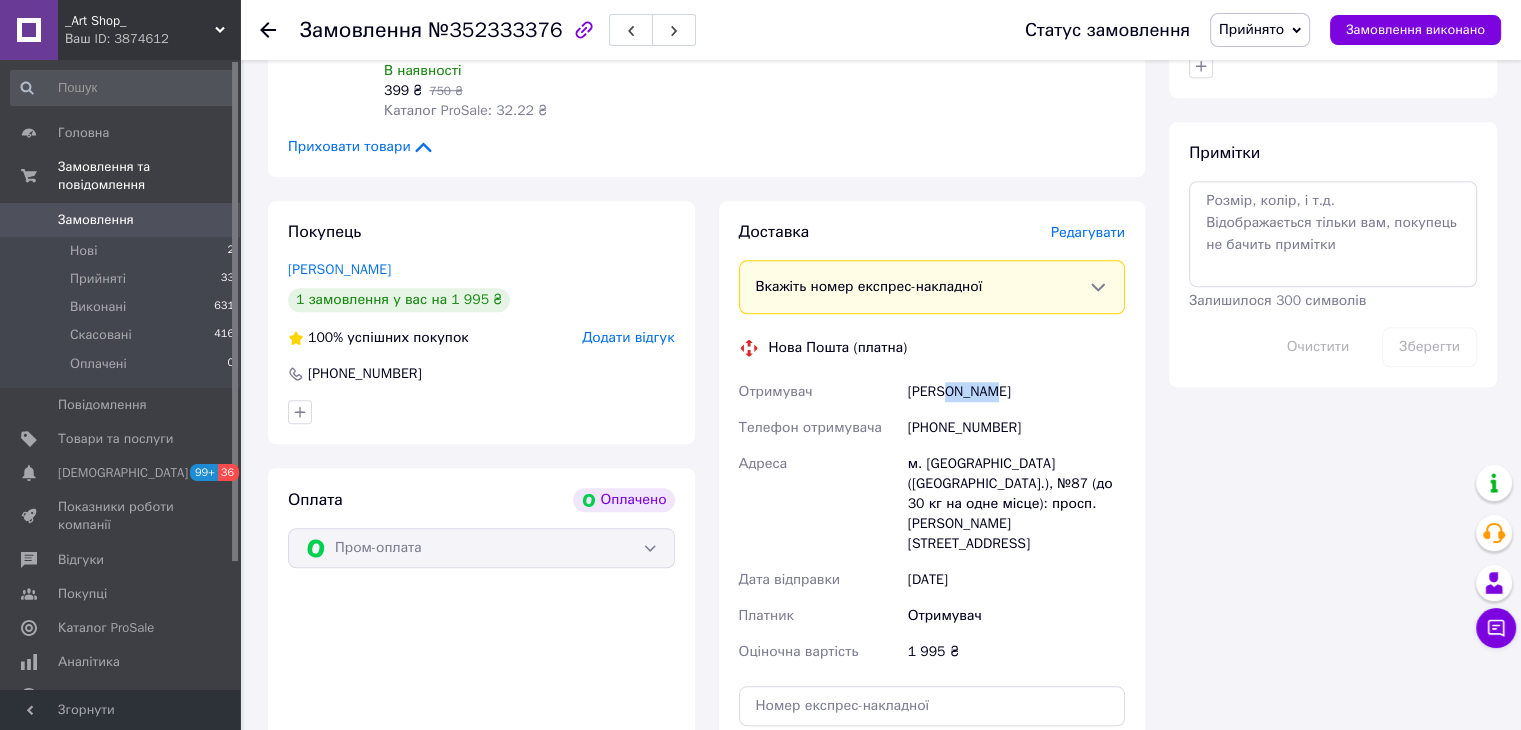 click on "[PERSON_NAME]" at bounding box center (1016, 392) 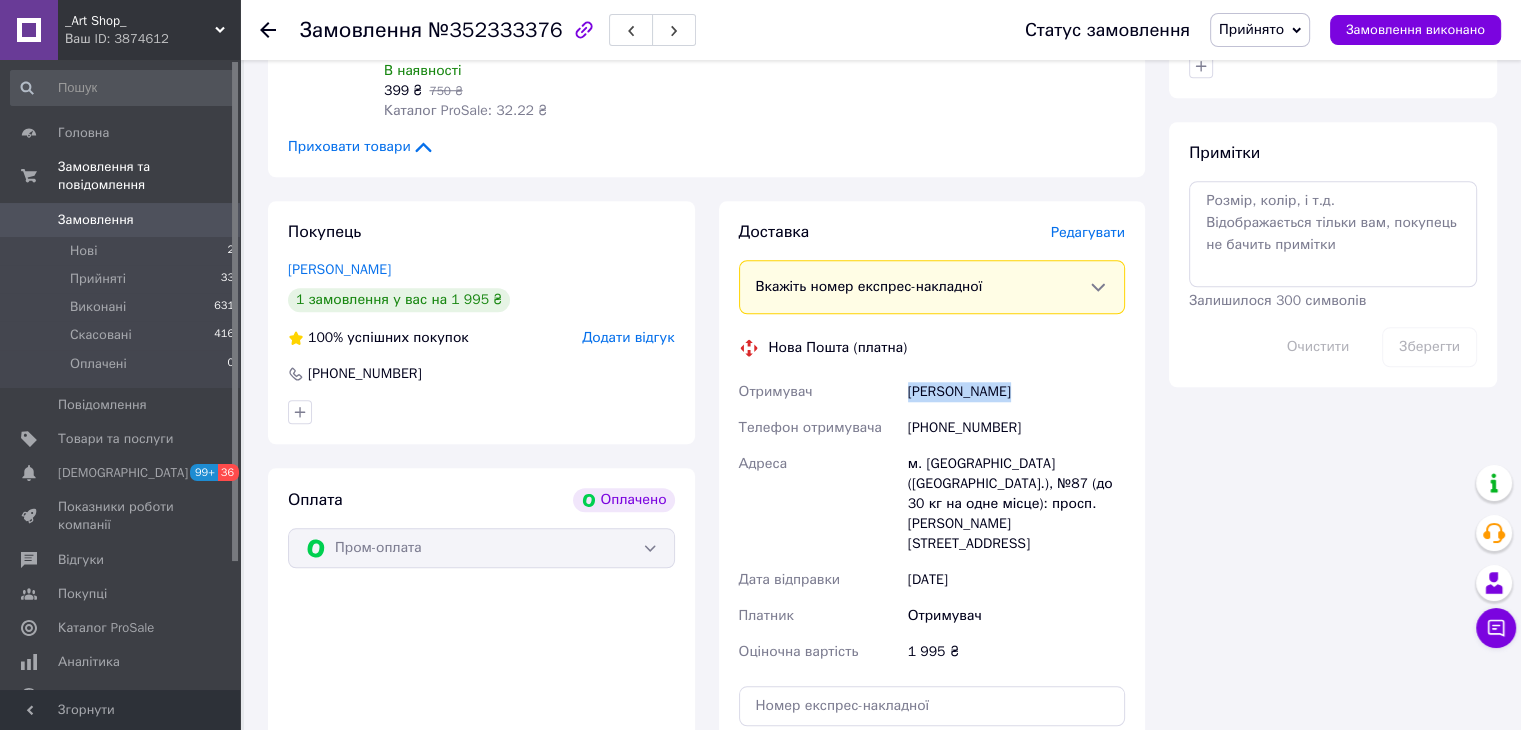 click on "[PERSON_NAME]" at bounding box center [1016, 392] 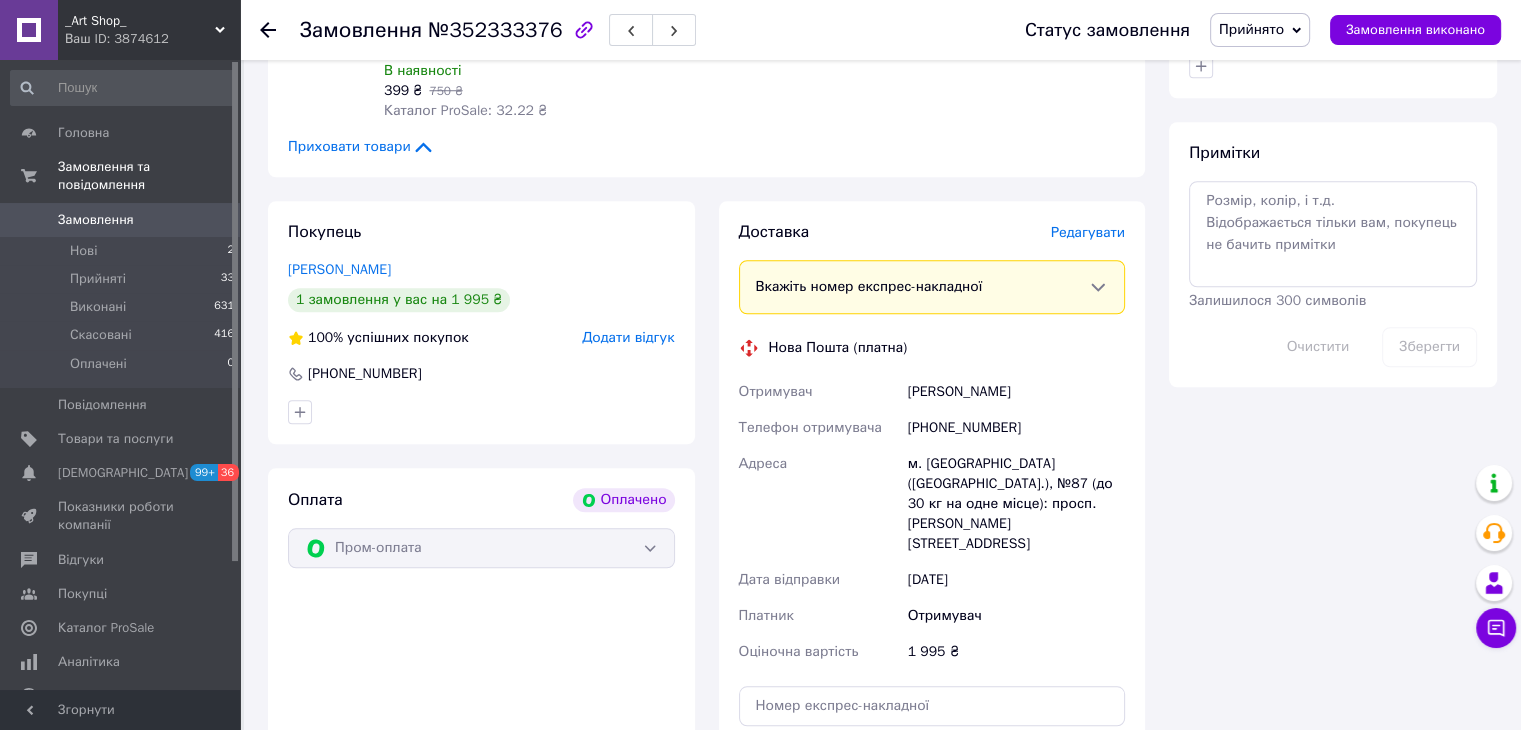 click on "[PHONE_NUMBER]" at bounding box center [1016, 428] 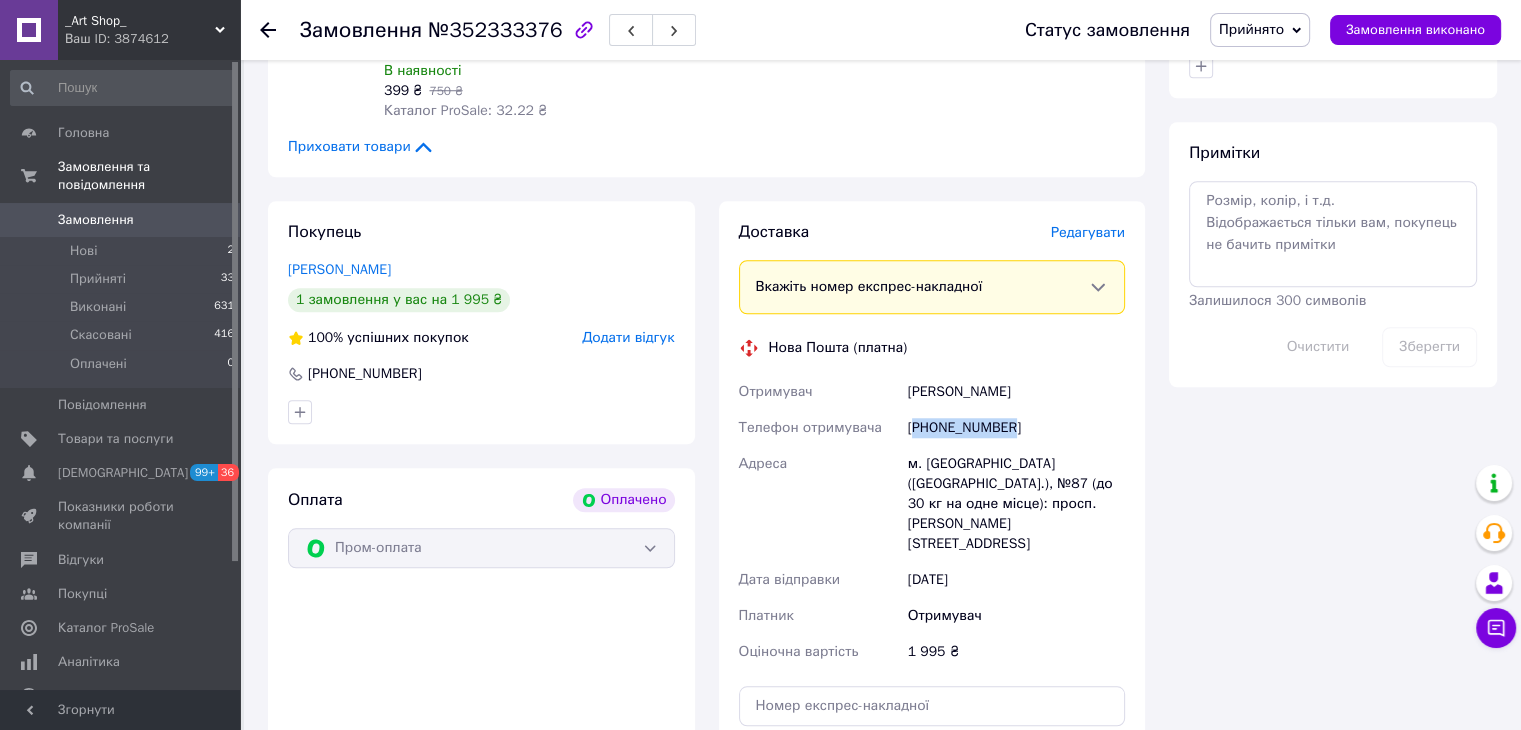 click on "[PHONE_NUMBER]" at bounding box center [1016, 428] 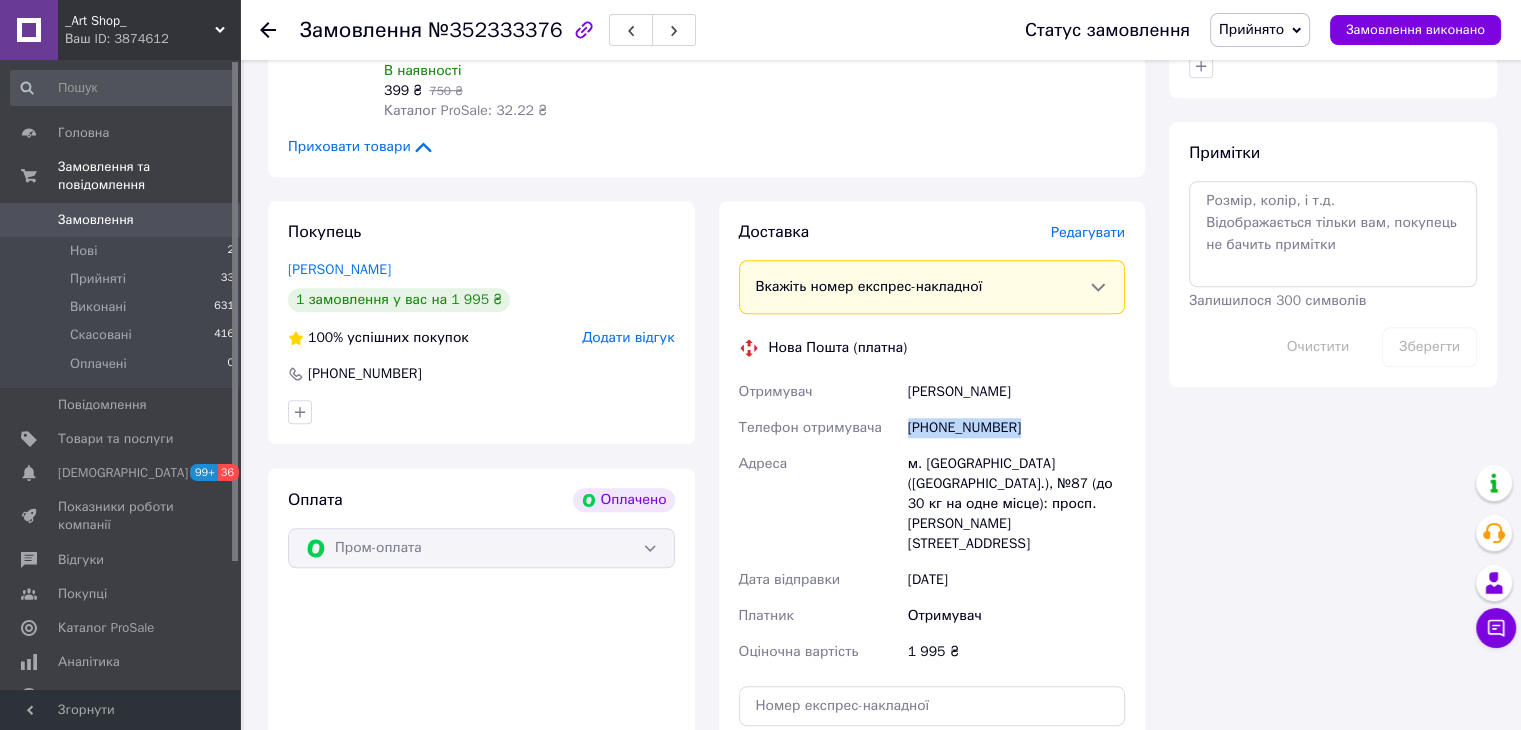 click on "[PHONE_NUMBER]" at bounding box center (1016, 428) 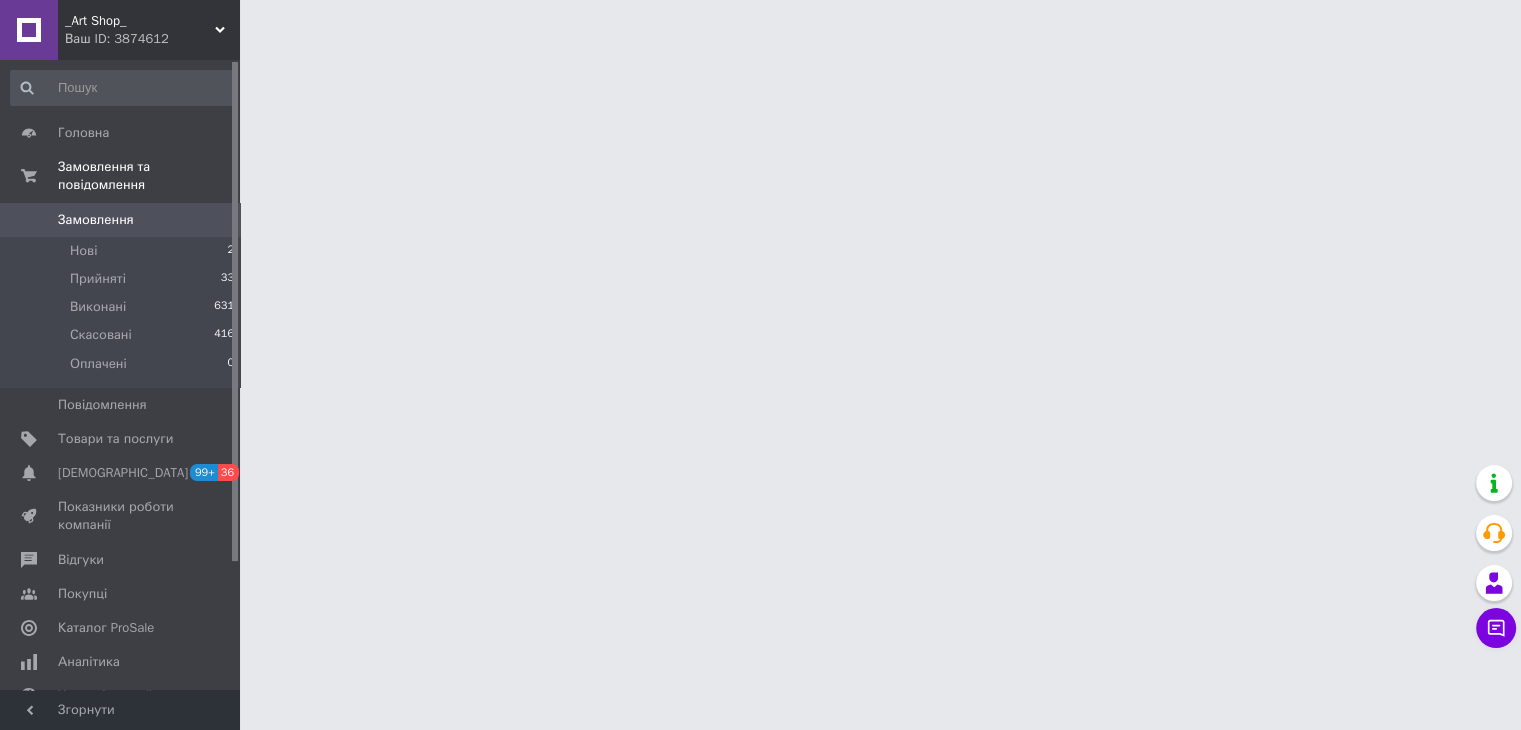 scroll, scrollTop: 0, scrollLeft: 0, axis: both 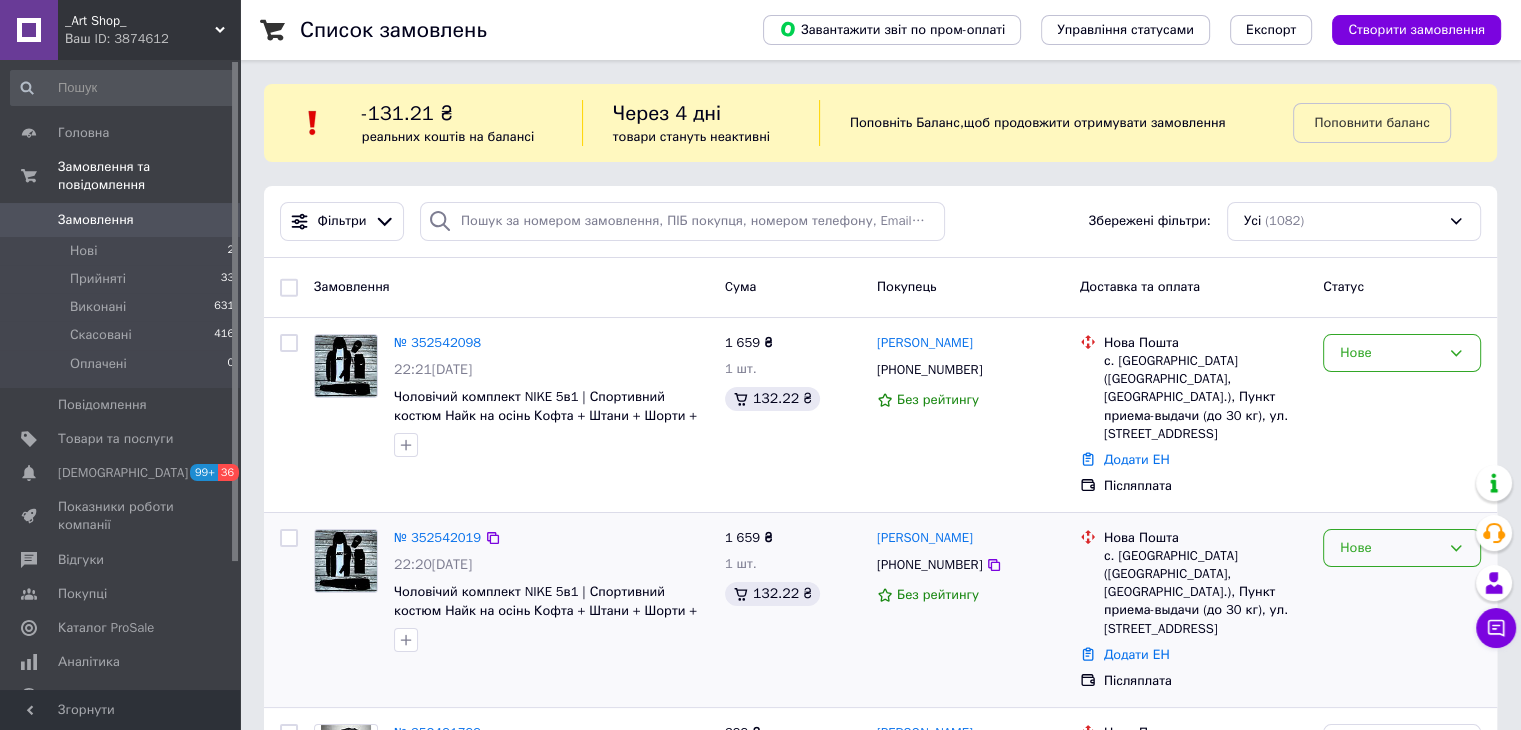 click on "Нове" at bounding box center [1402, 548] 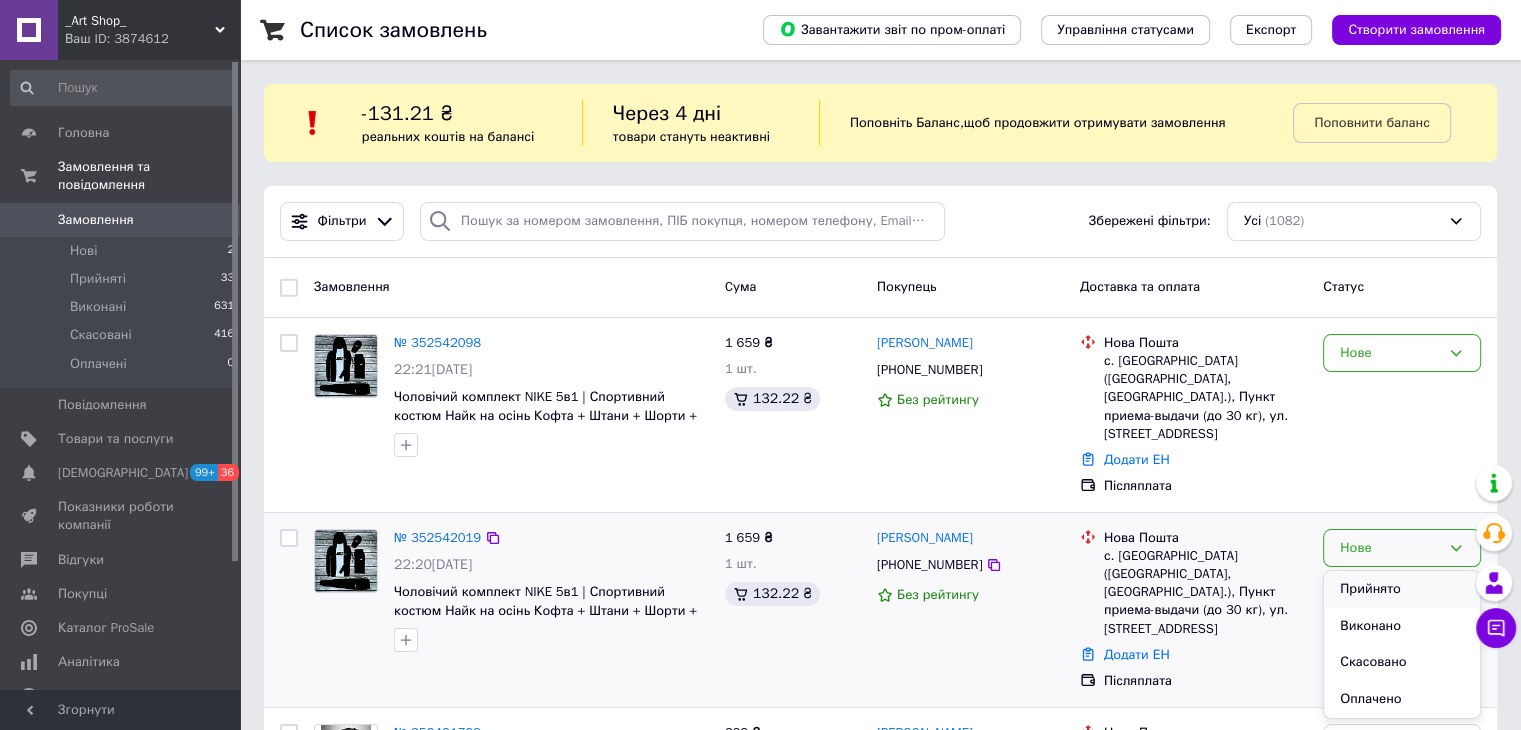 click on "Прийнято" at bounding box center [1402, 589] 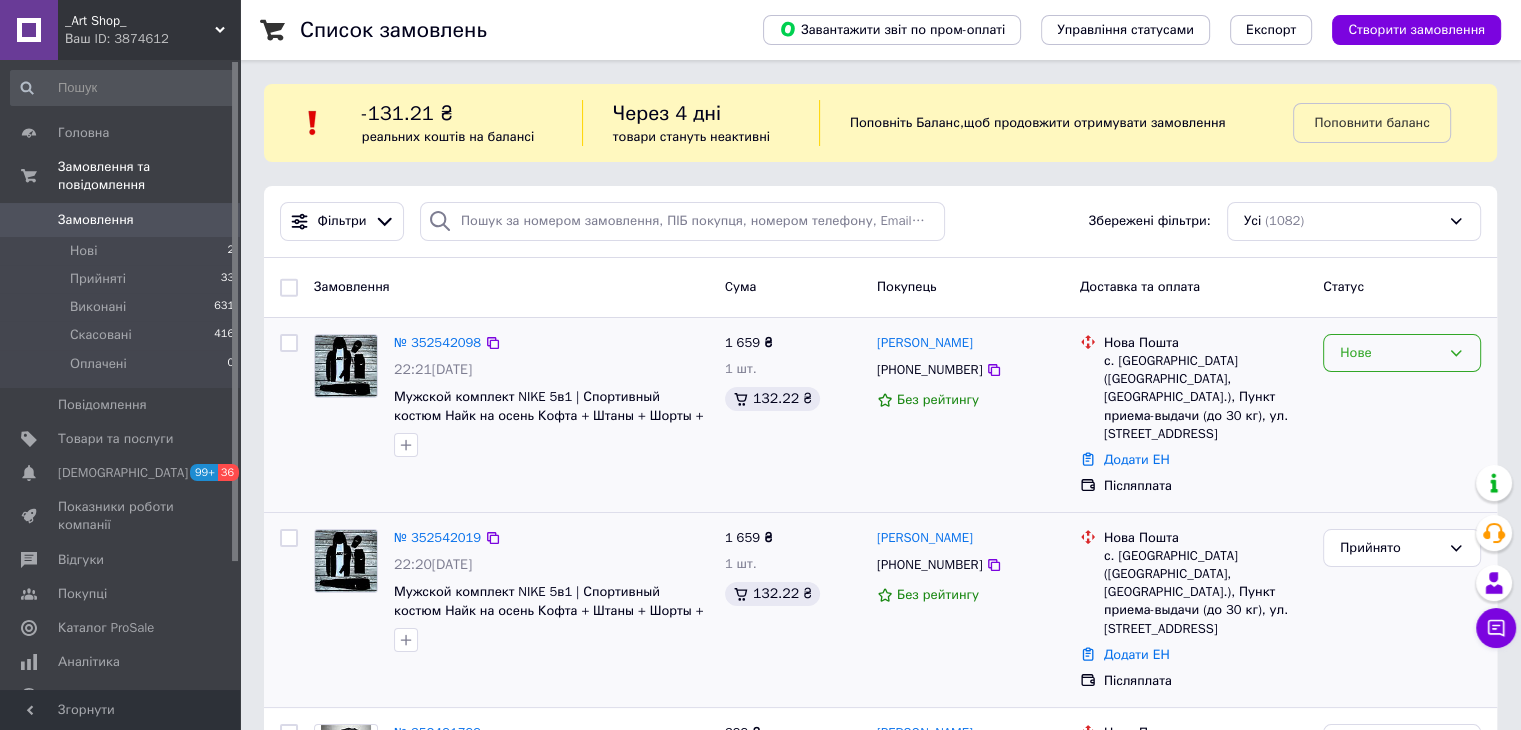 click on "Нове" at bounding box center [1390, 353] 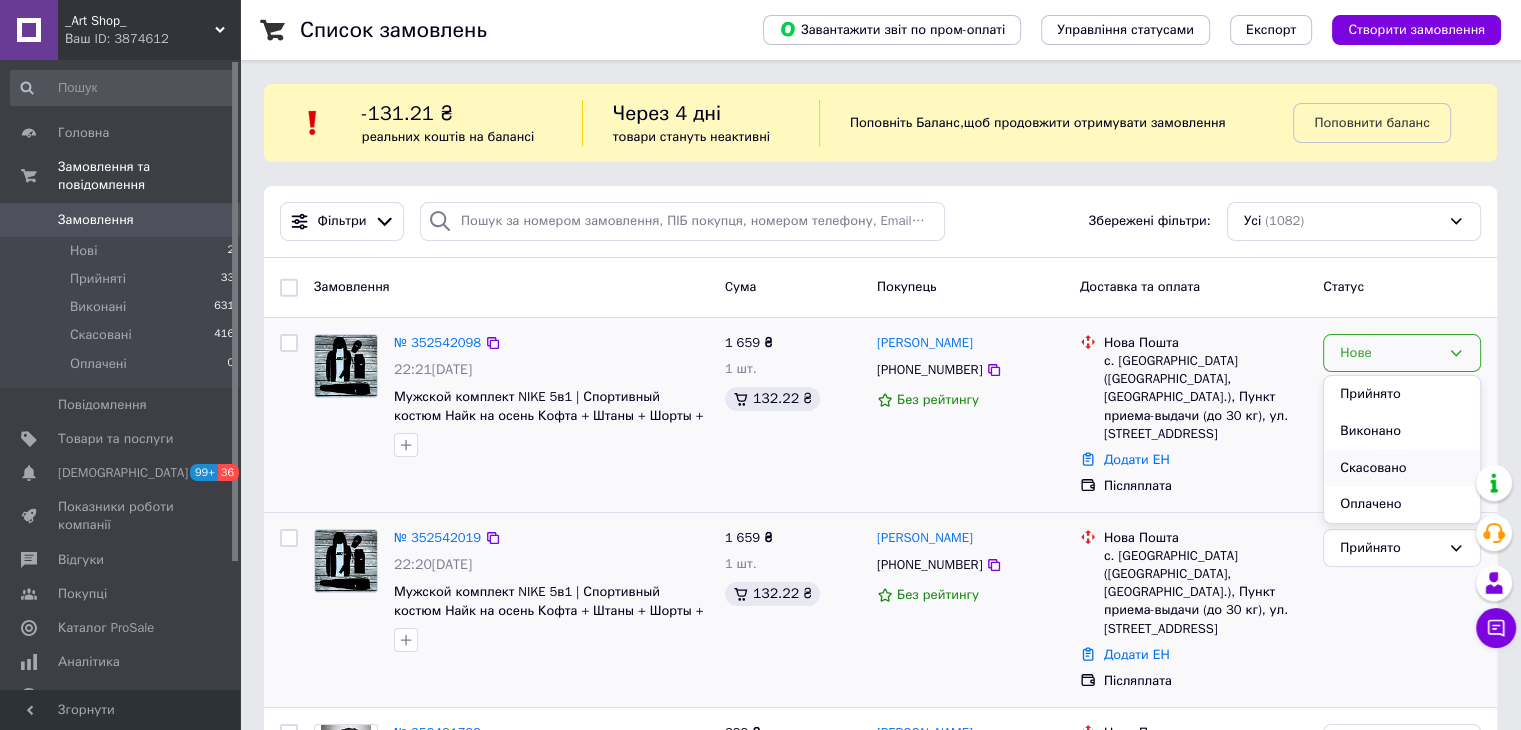 click on "Скасовано" at bounding box center [1402, 468] 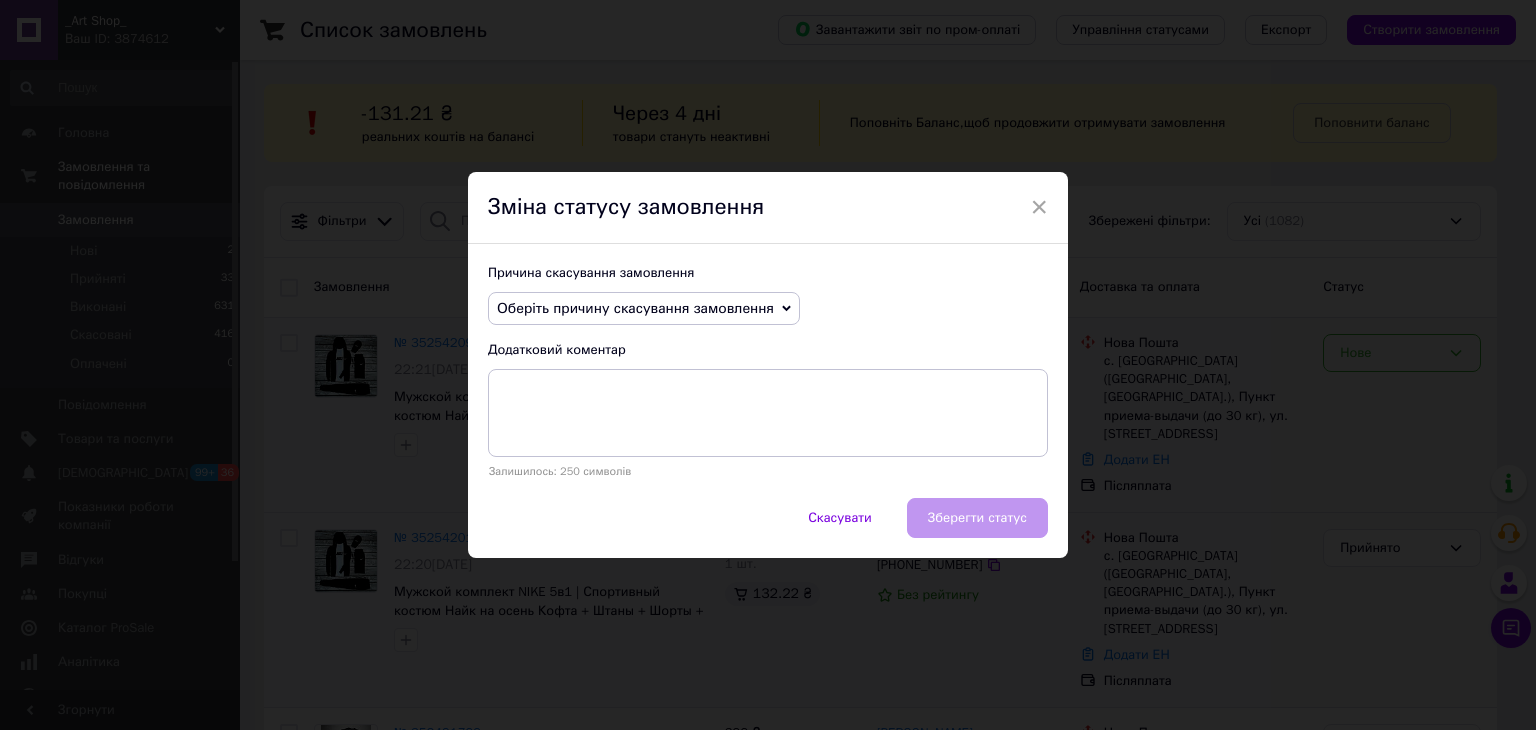 click on "Оберіть причину скасування замовлення" at bounding box center [635, 308] 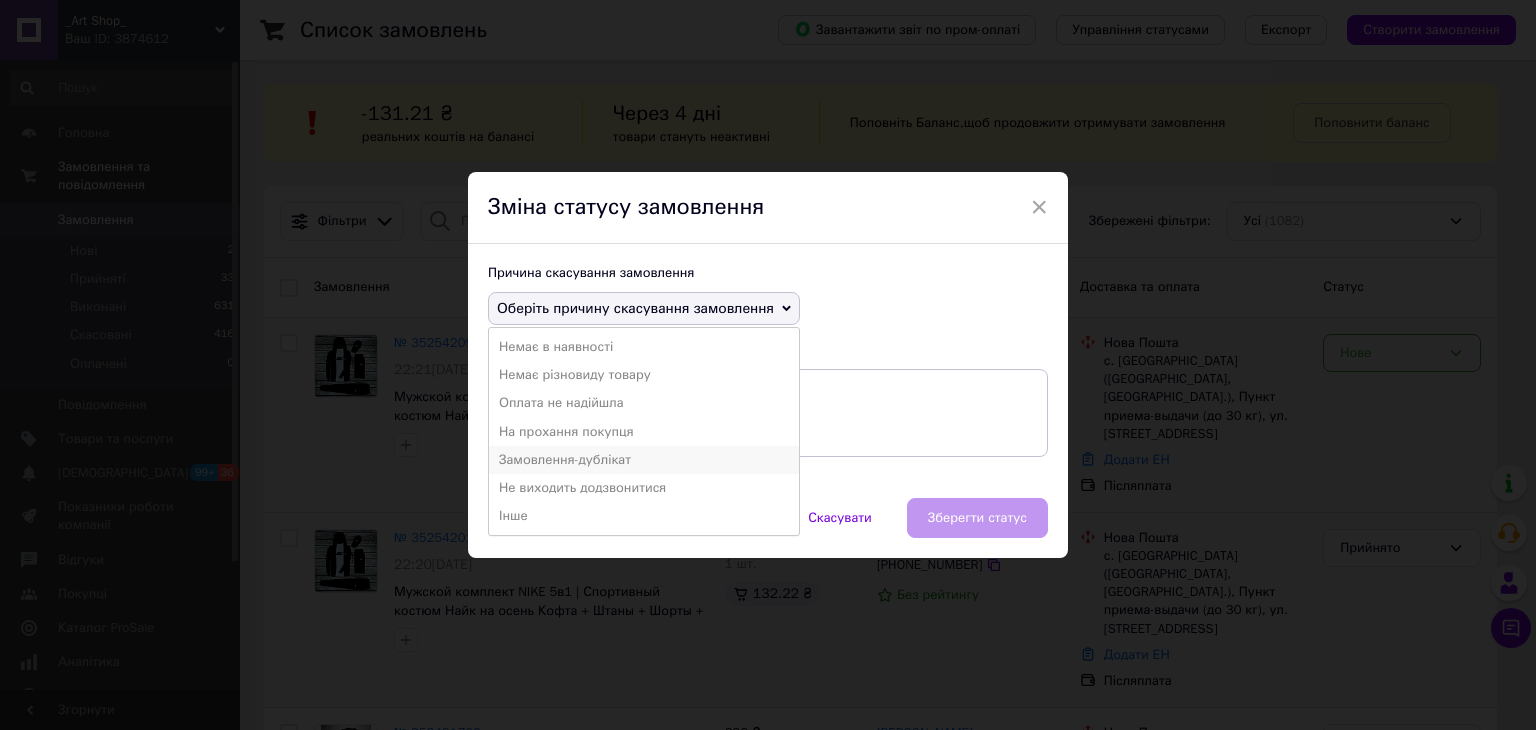 click on "Замовлення-дублікат" at bounding box center (644, 460) 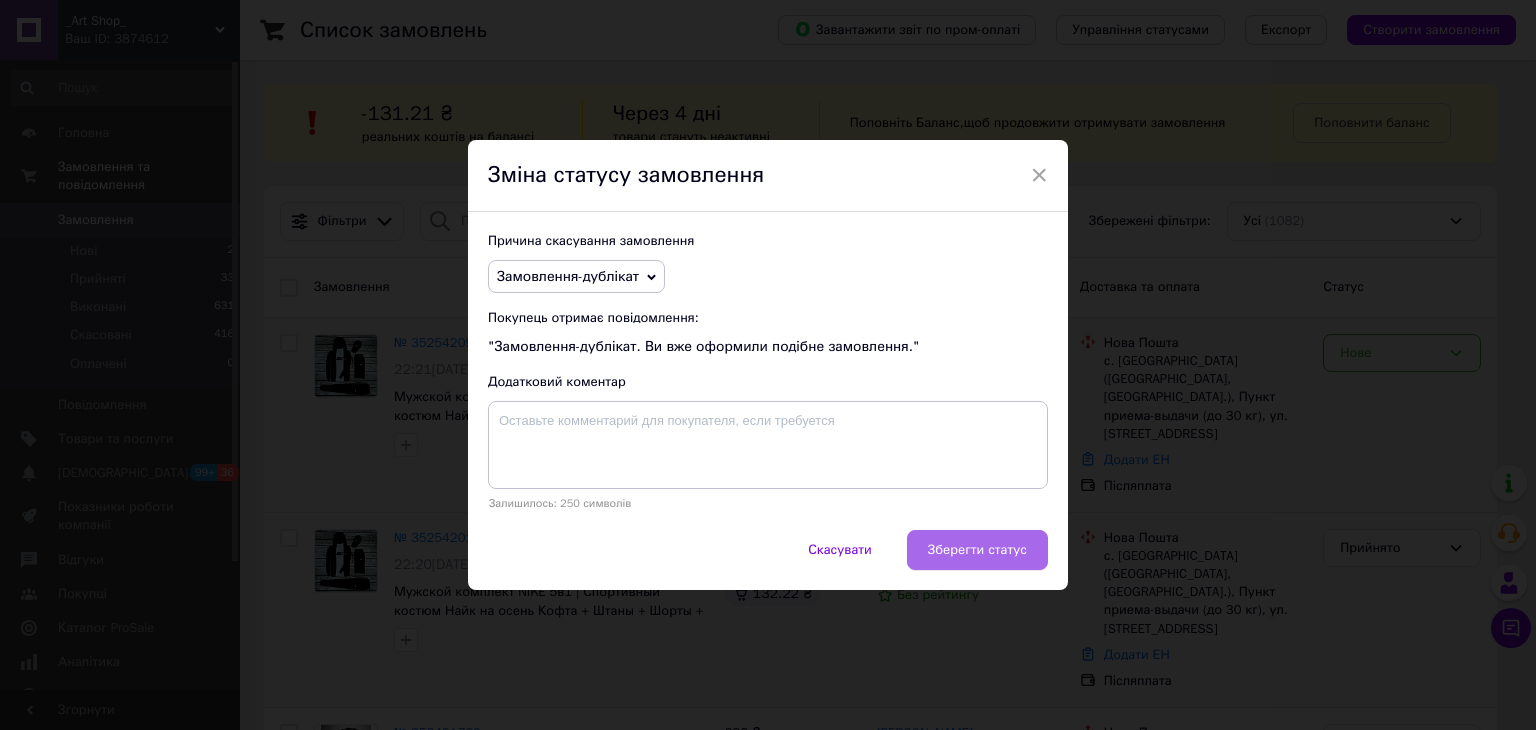 click on "Зберегти статус" at bounding box center [977, 550] 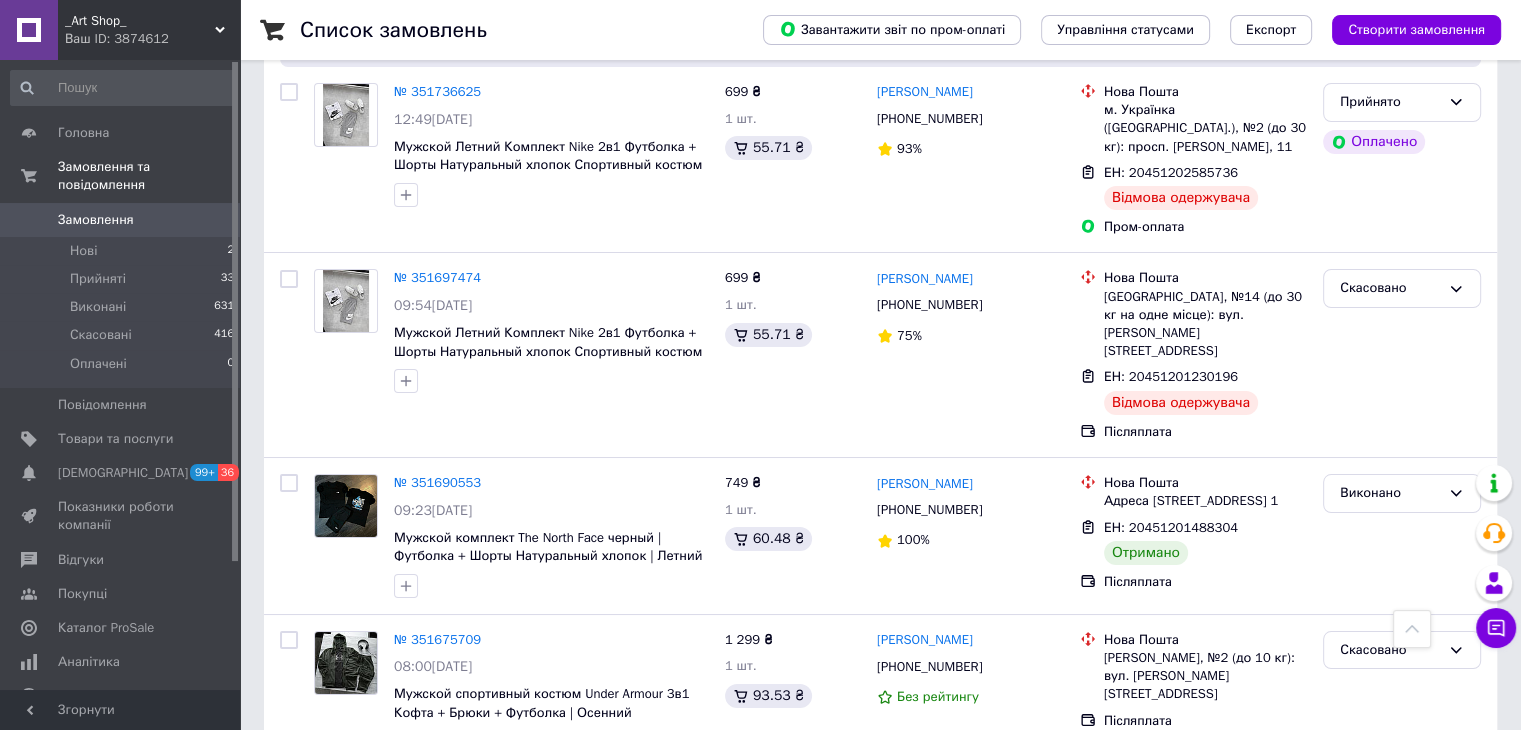 scroll, scrollTop: 7398, scrollLeft: 0, axis: vertical 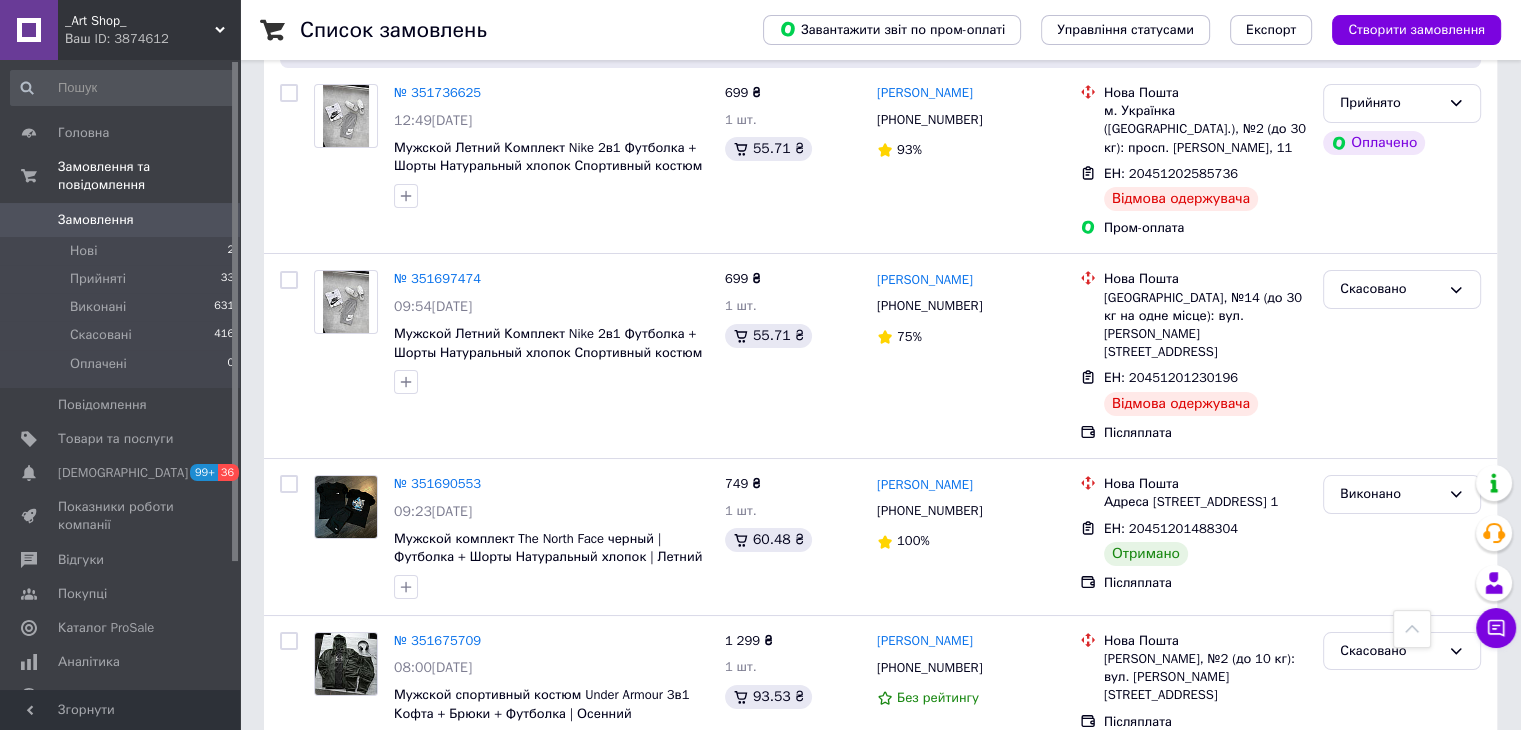 click on "№ 351690553 09:23[DATE] Мужской комплект The North Face черный | Футболка + Шорты Натуральный хлопок | Летний набор футболки и шорты" at bounding box center (511, 537) 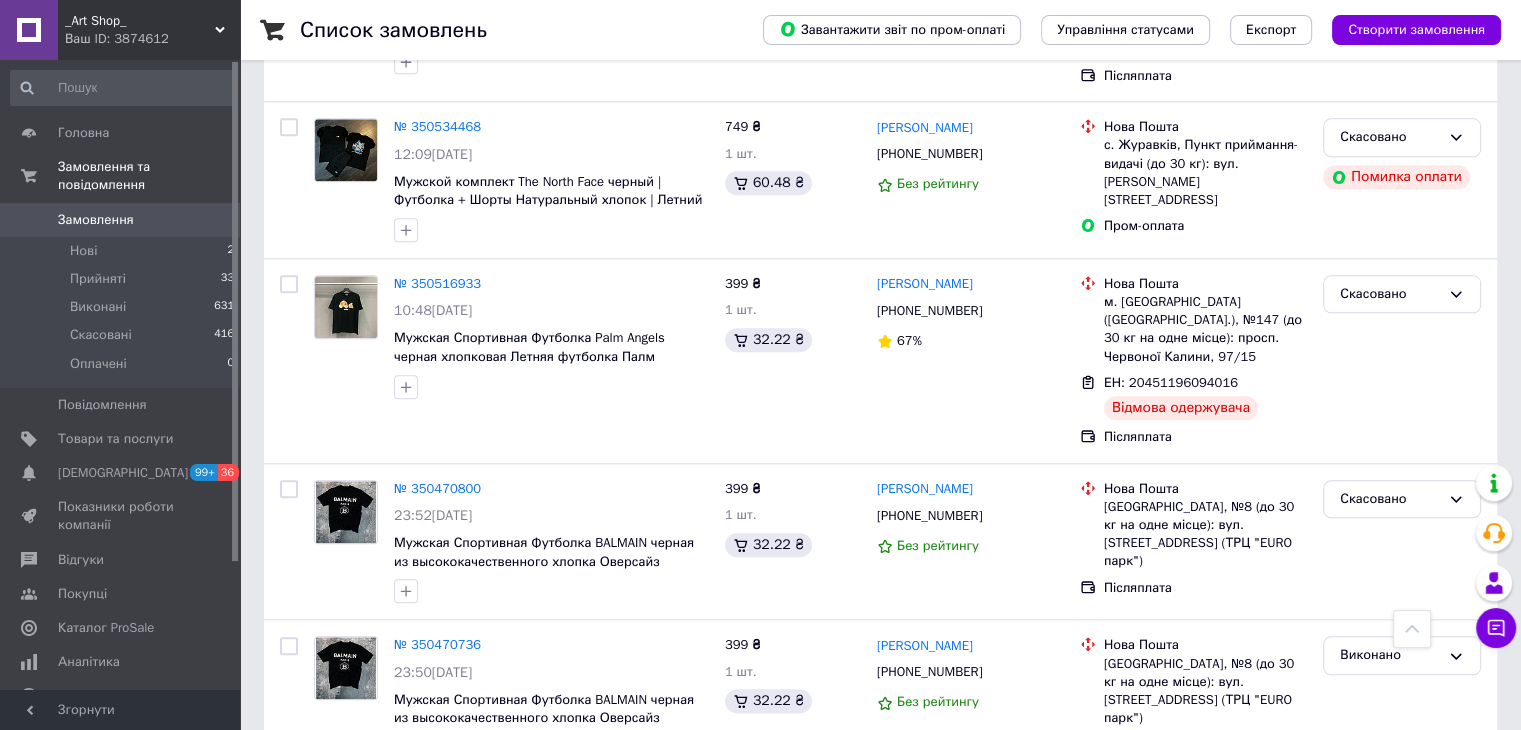 scroll, scrollTop: 17690, scrollLeft: 0, axis: vertical 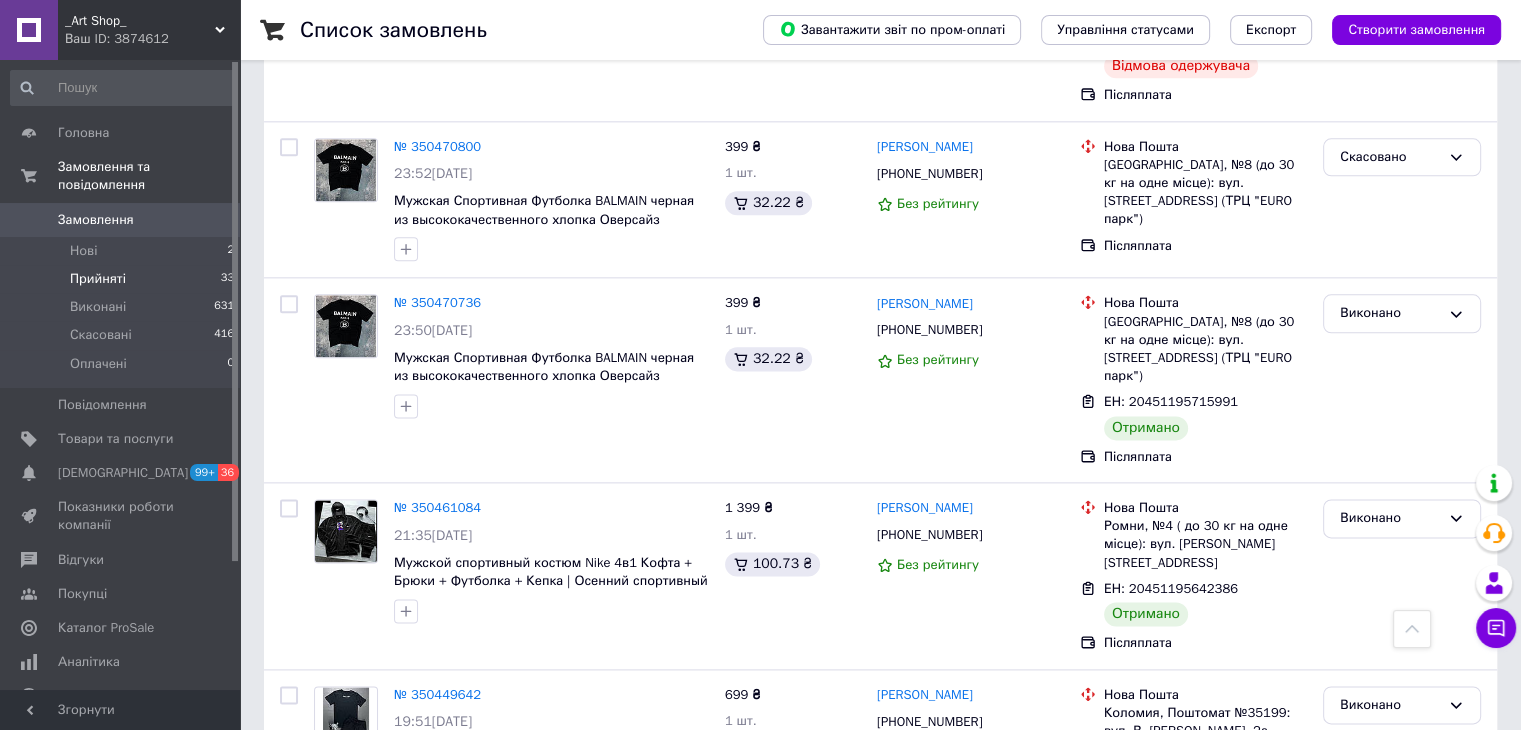 click on "Прийняті 33" at bounding box center [123, 279] 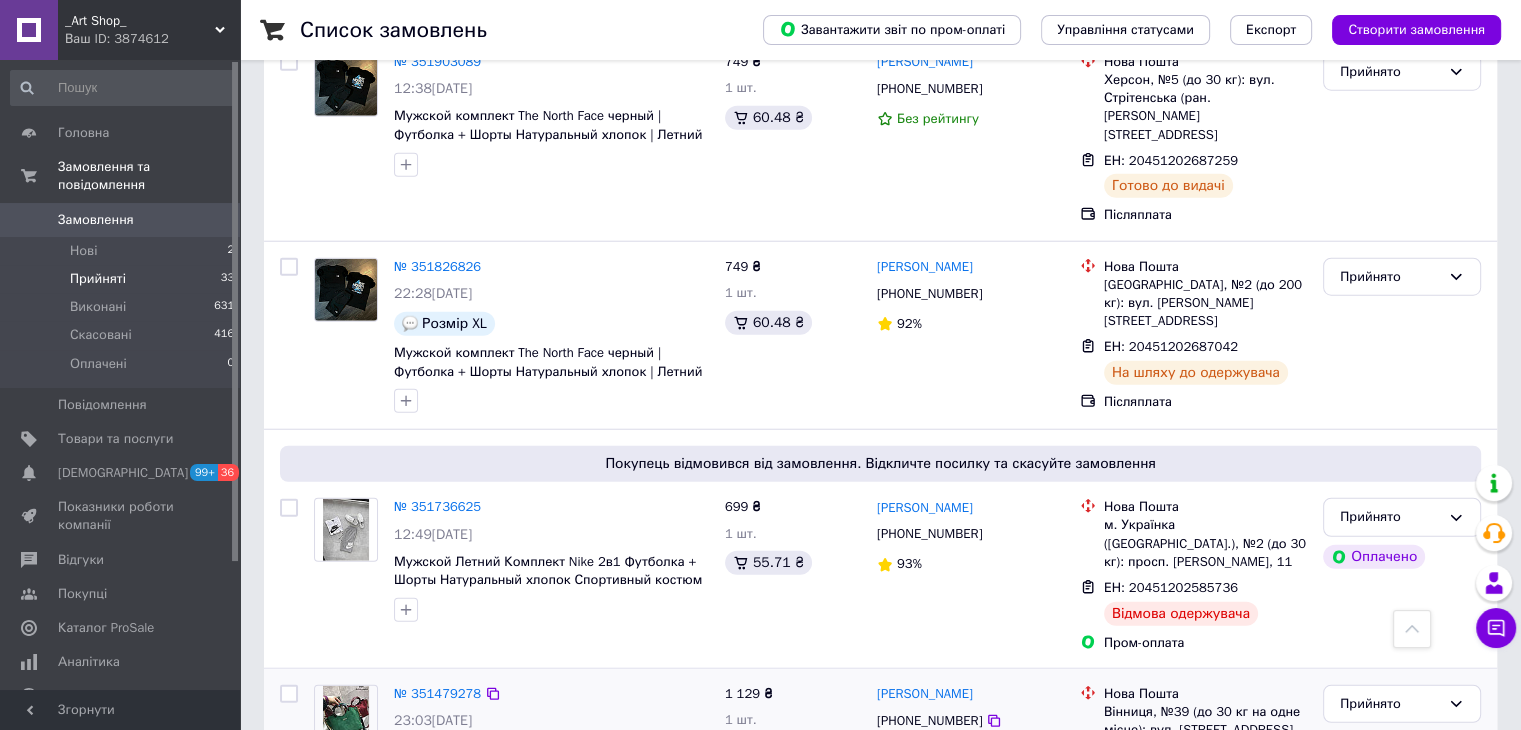 scroll, scrollTop: 5138, scrollLeft: 0, axis: vertical 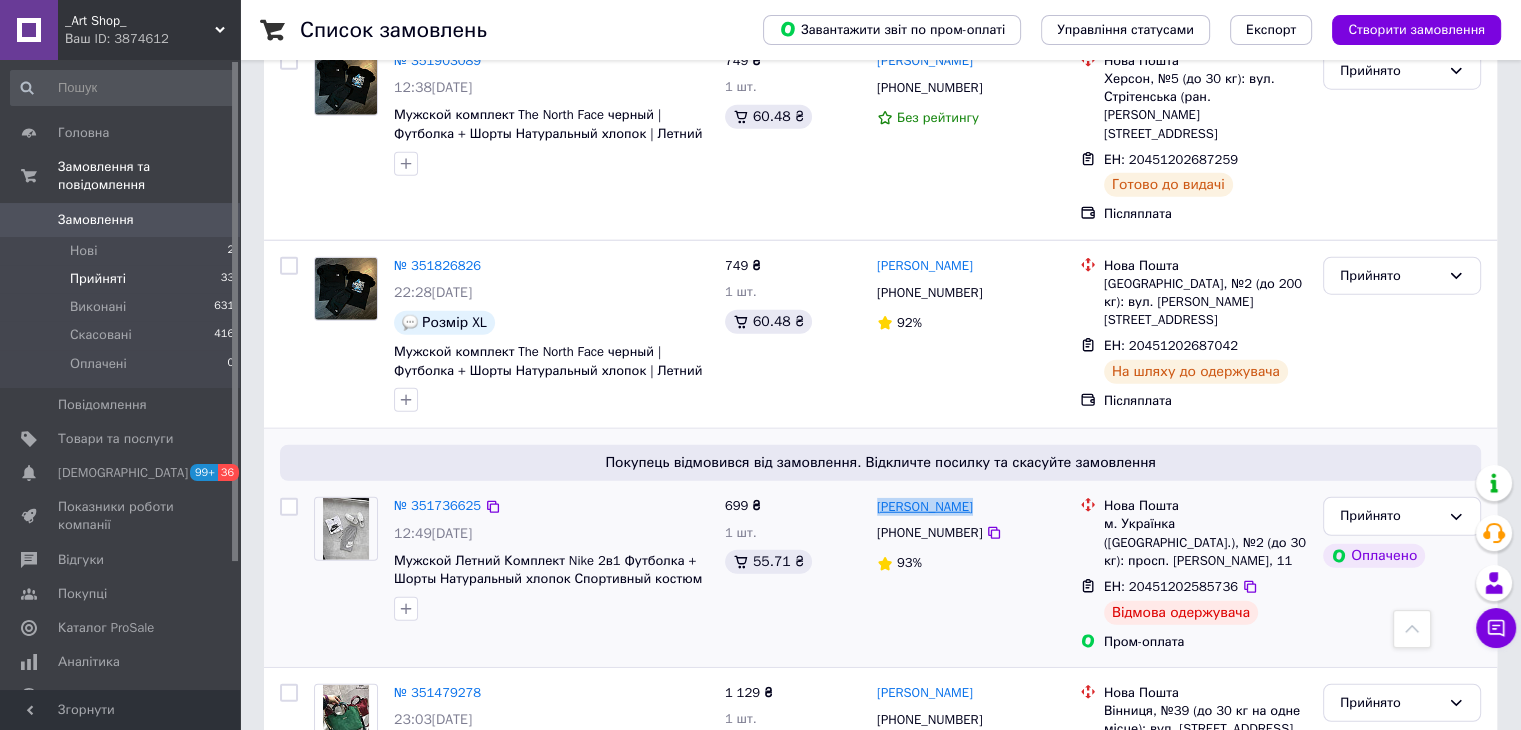 drag, startPoint x: 982, startPoint y: 315, endPoint x: 879, endPoint y: 329, distance: 103.947105 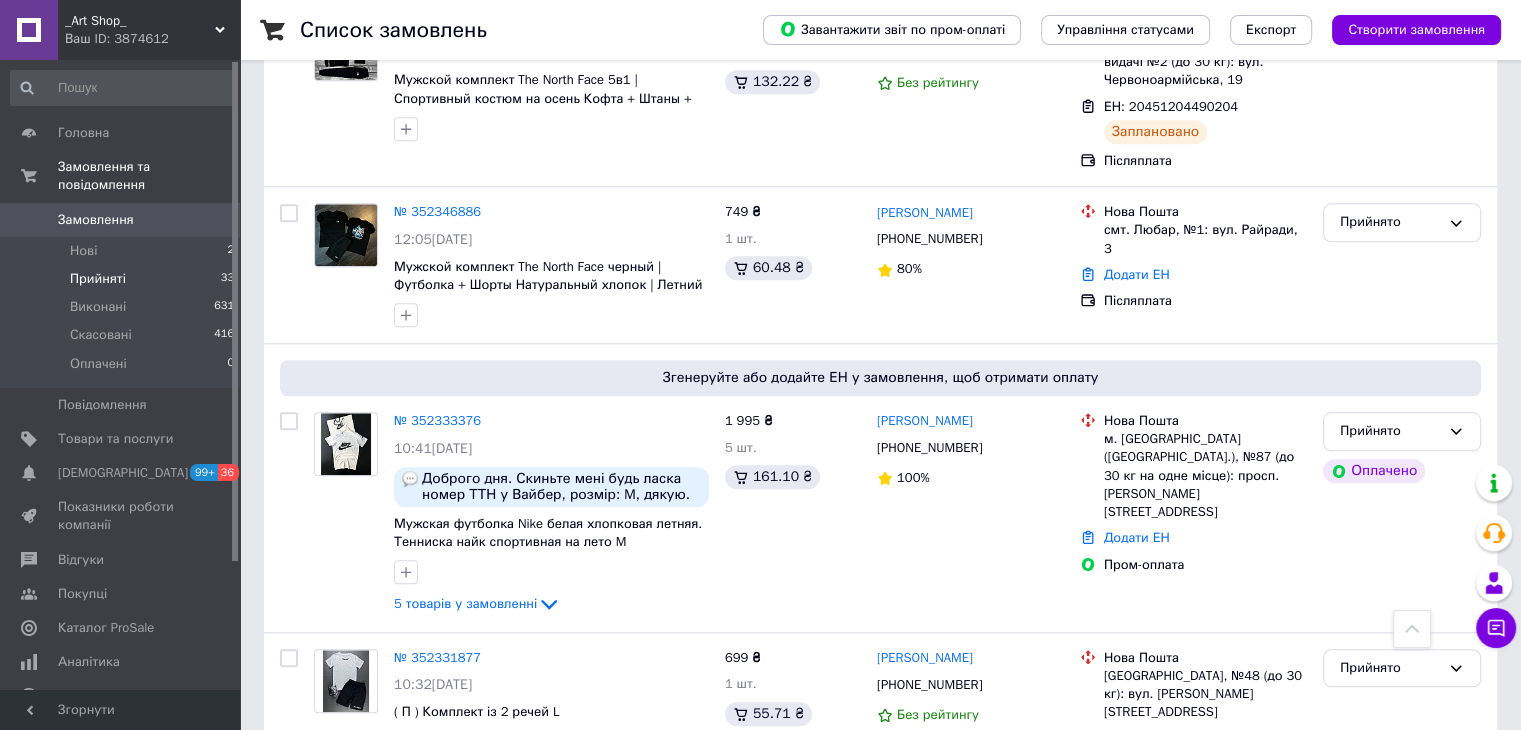 scroll, scrollTop: 2033, scrollLeft: 0, axis: vertical 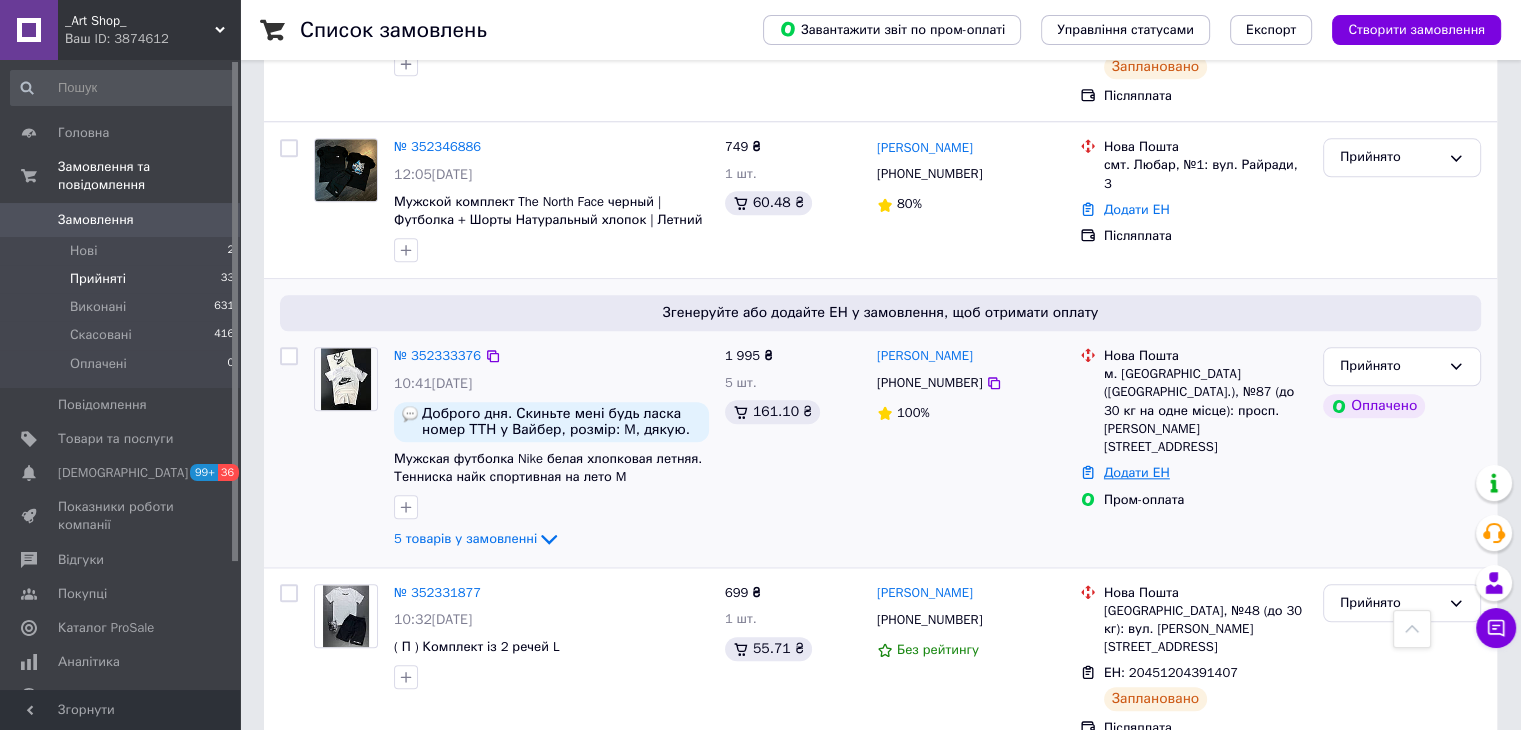 click on "Додати ЕН" at bounding box center [1137, 472] 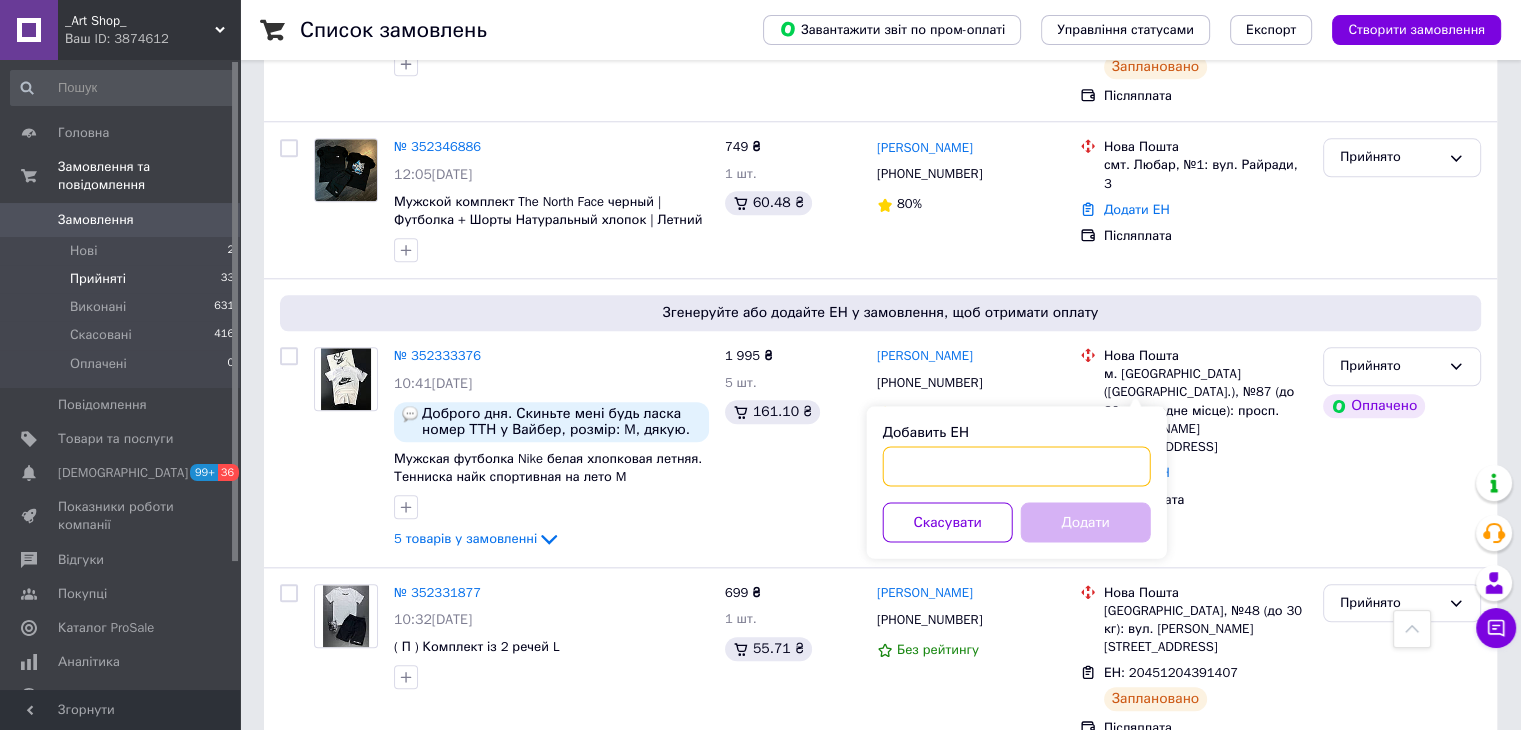 click on "Добавить ЕН" at bounding box center [1017, 466] 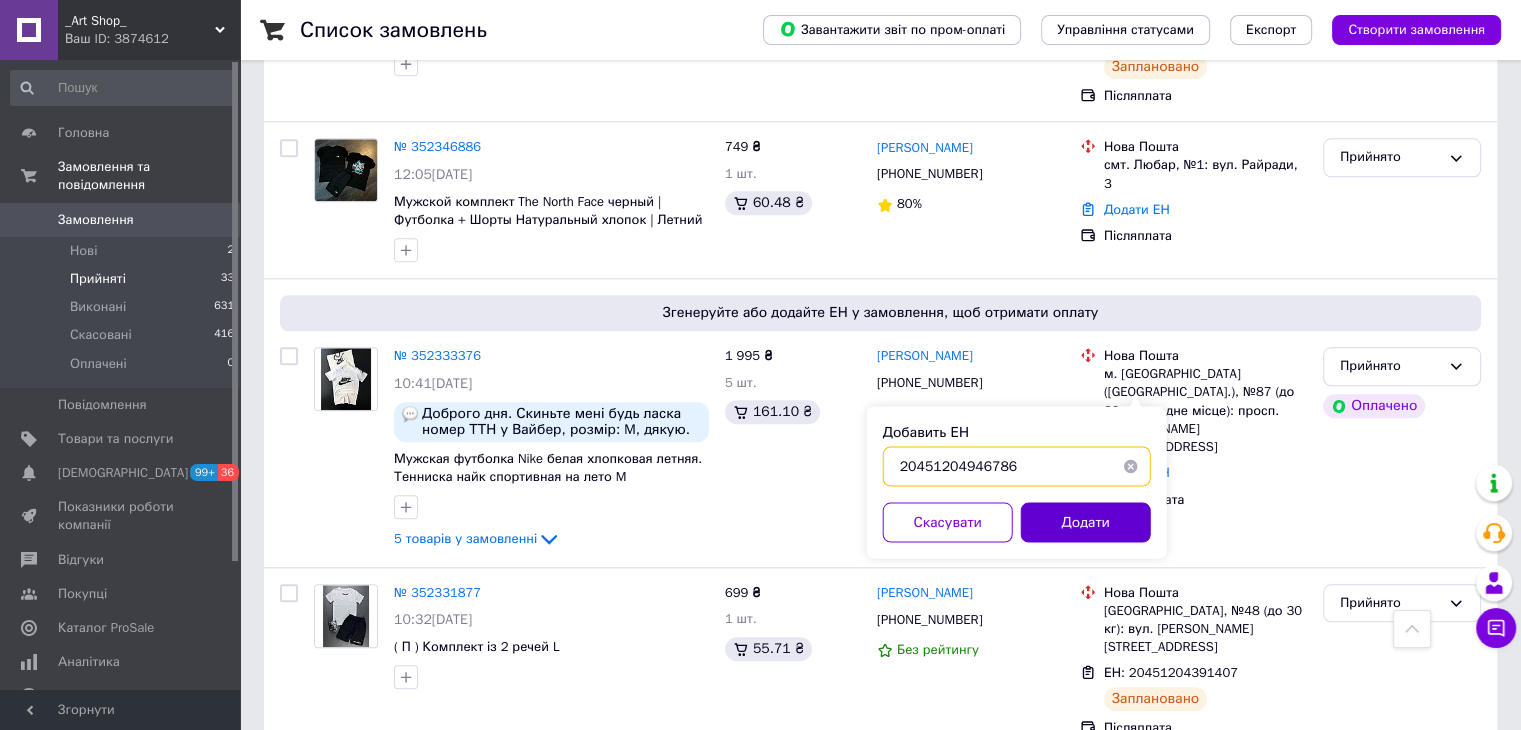 type on "20451204946786" 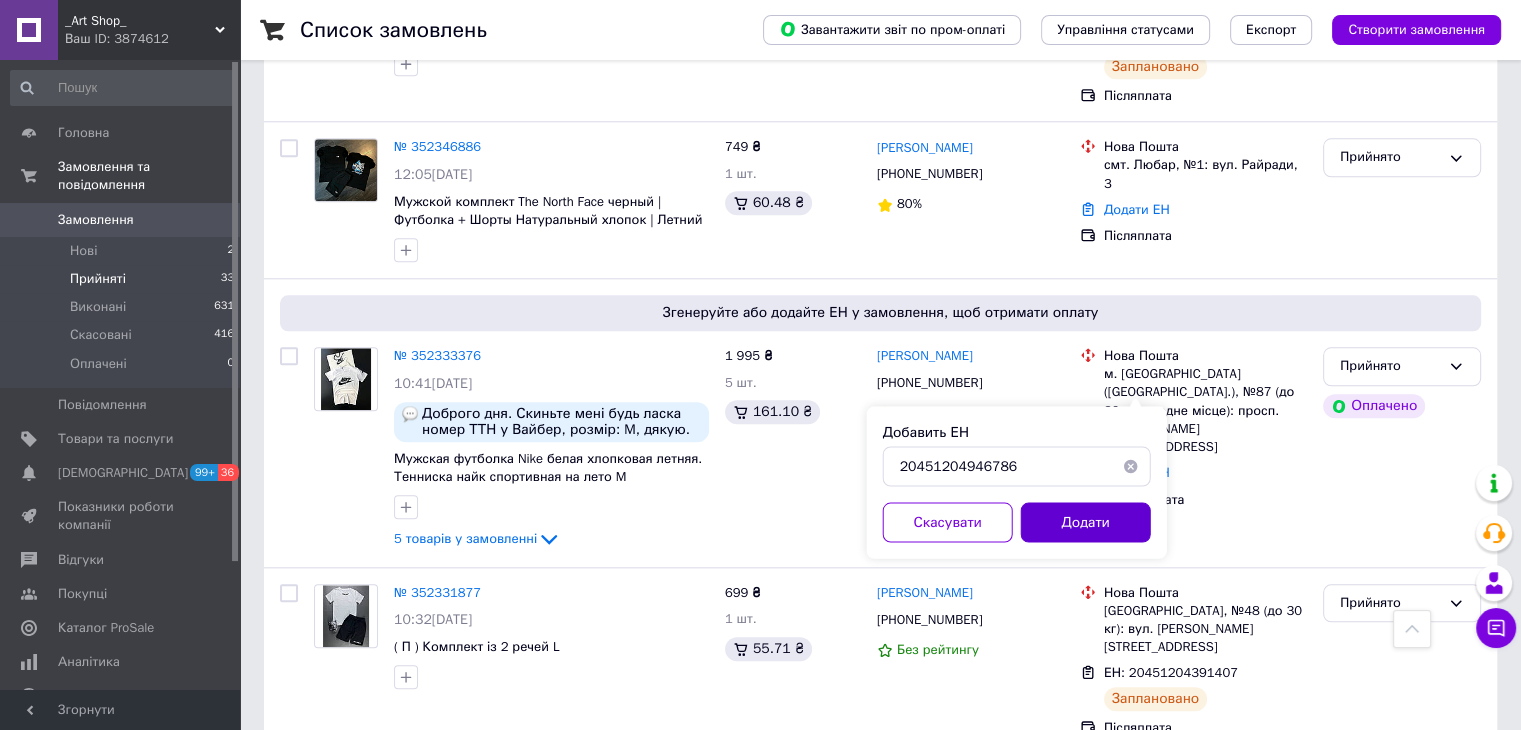 click on "Додати" at bounding box center [1086, 522] 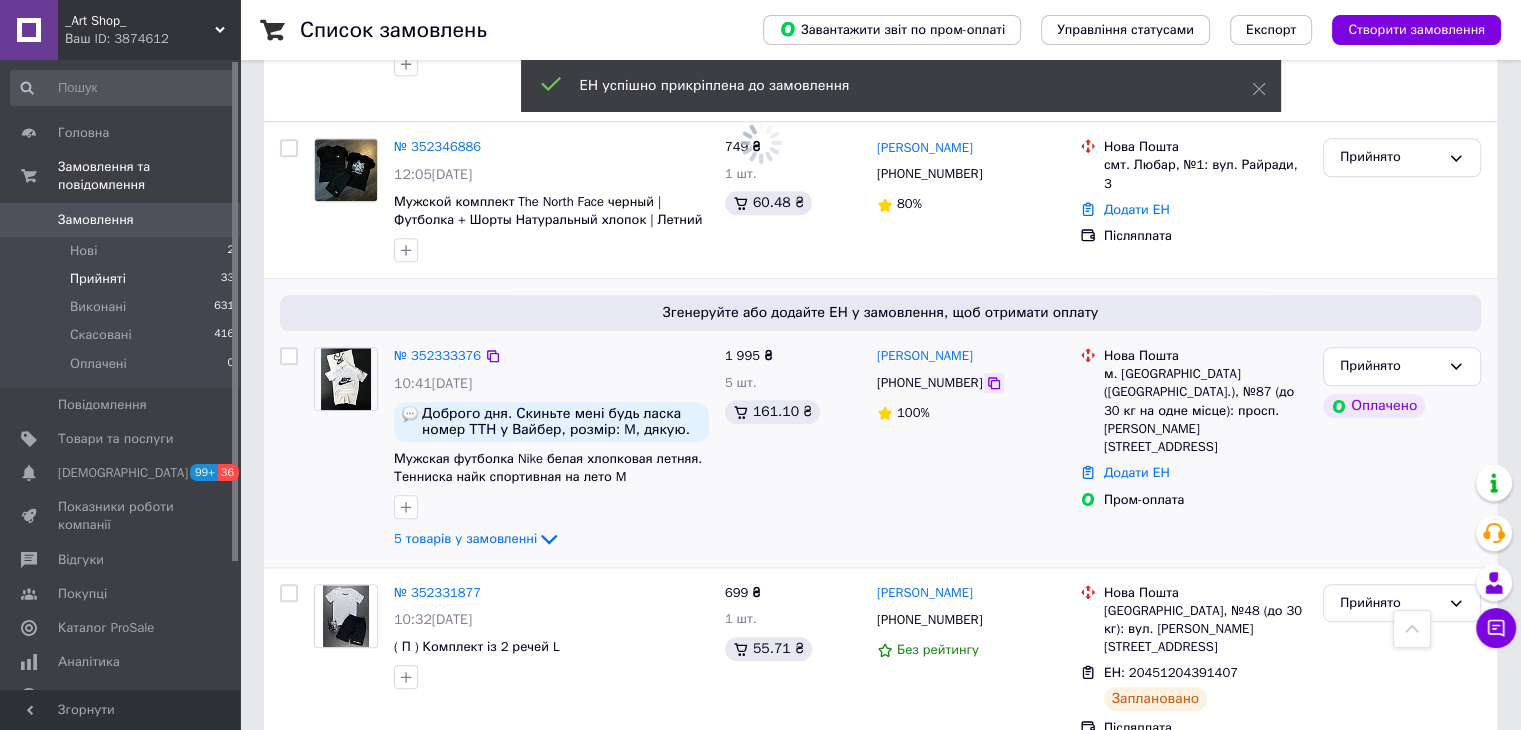 click 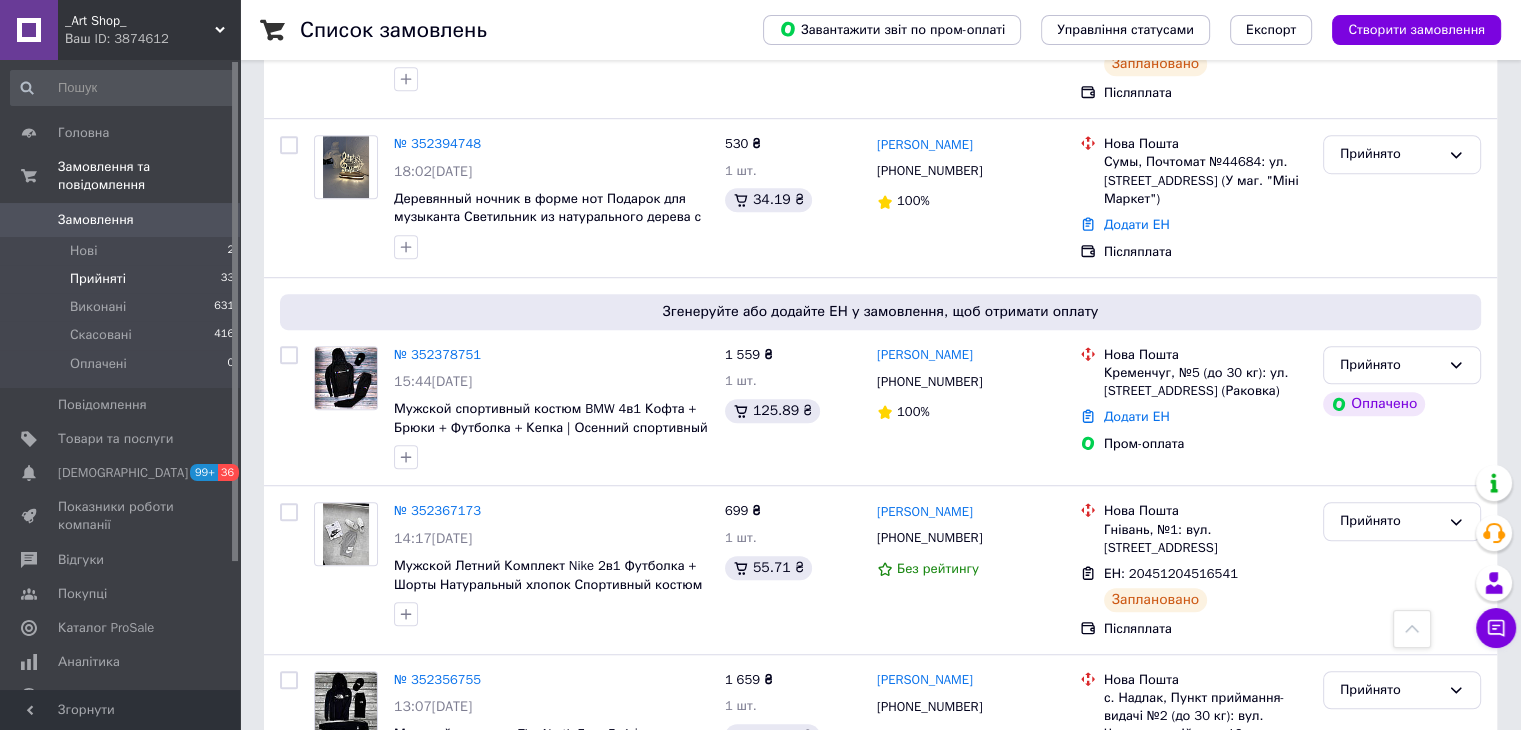 scroll, scrollTop: 1306, scrollLeft: 0, axis: vertical 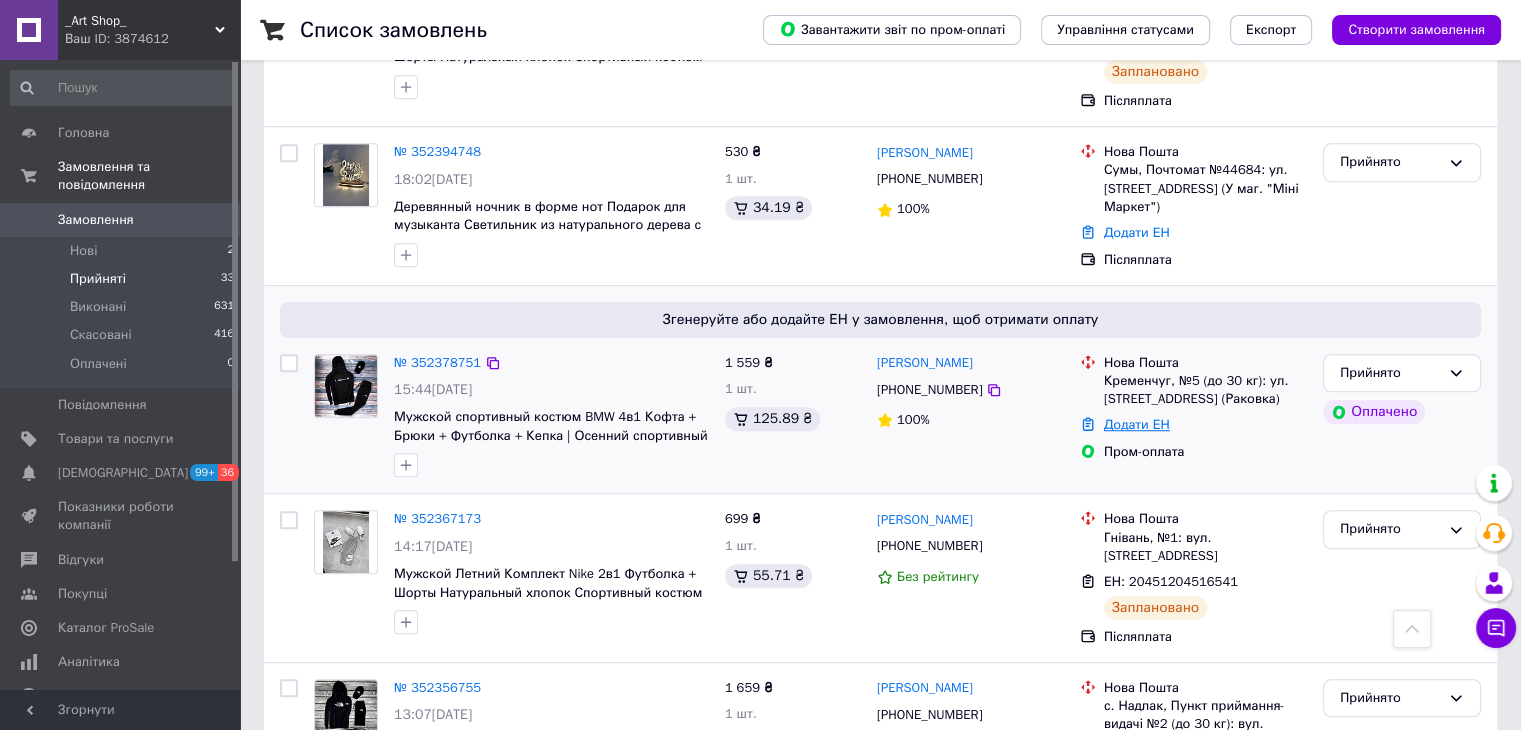 click on "Додати ЕН" at bounding box center [1137, 424] 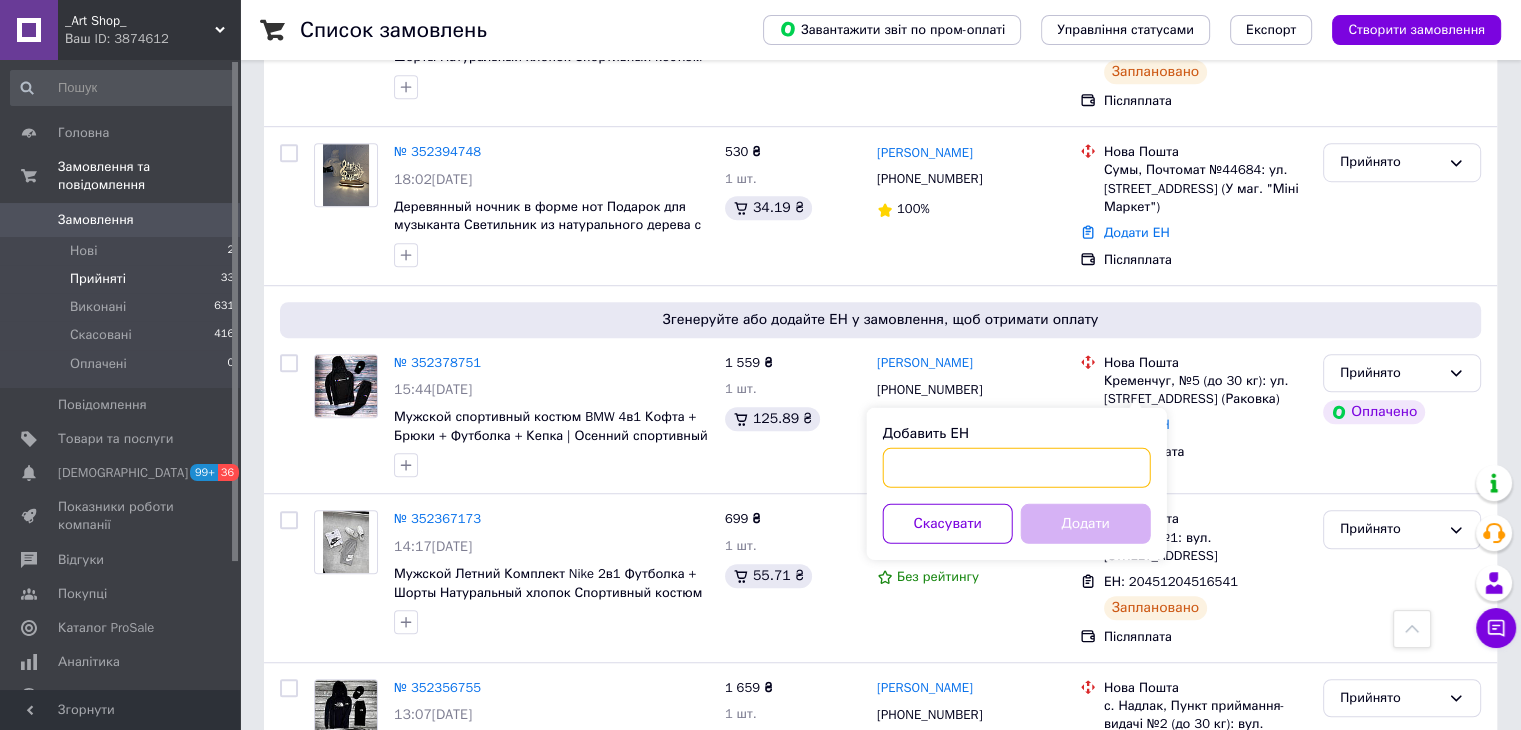 click on "Добавить ЕН" at bounding box center [1017, 468] 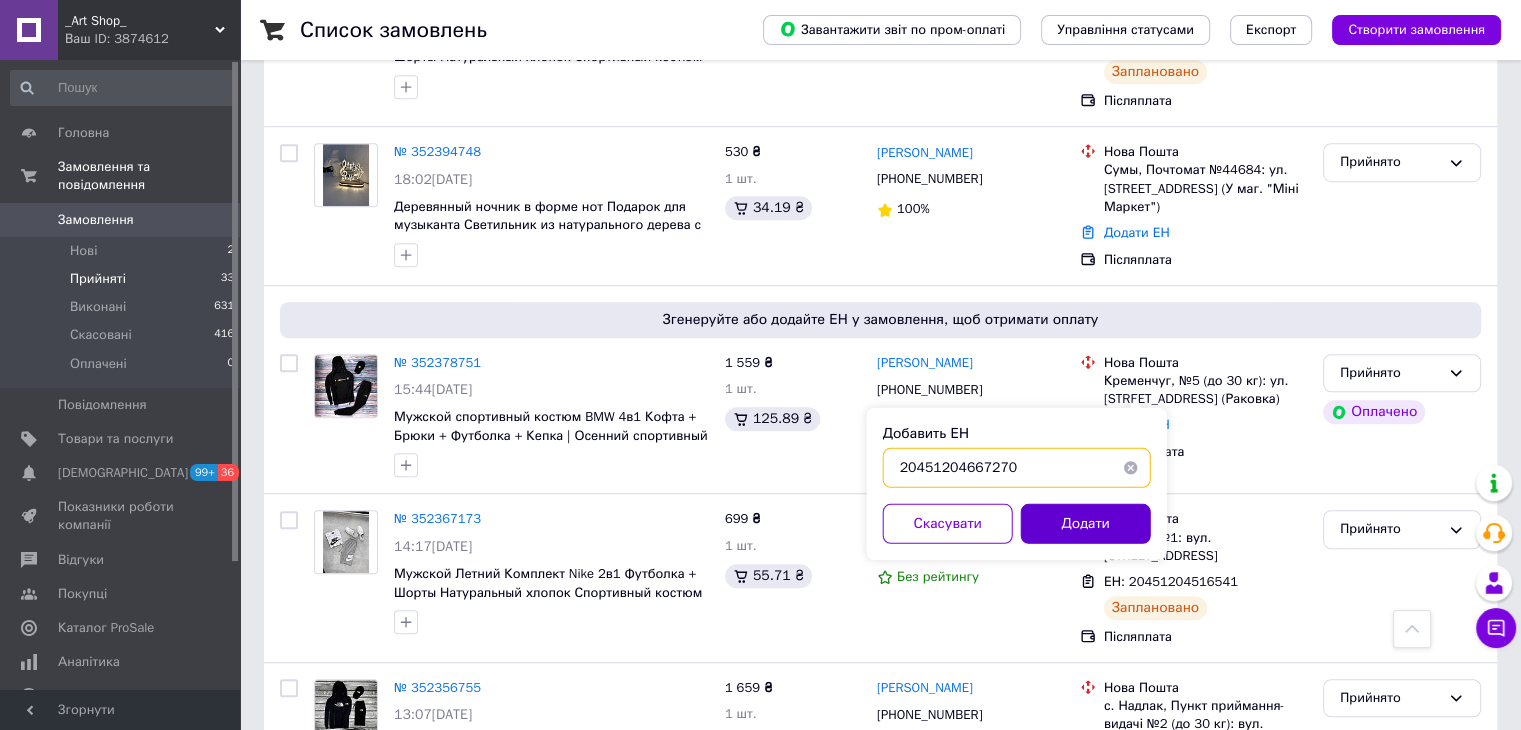 type on "20451204667270" 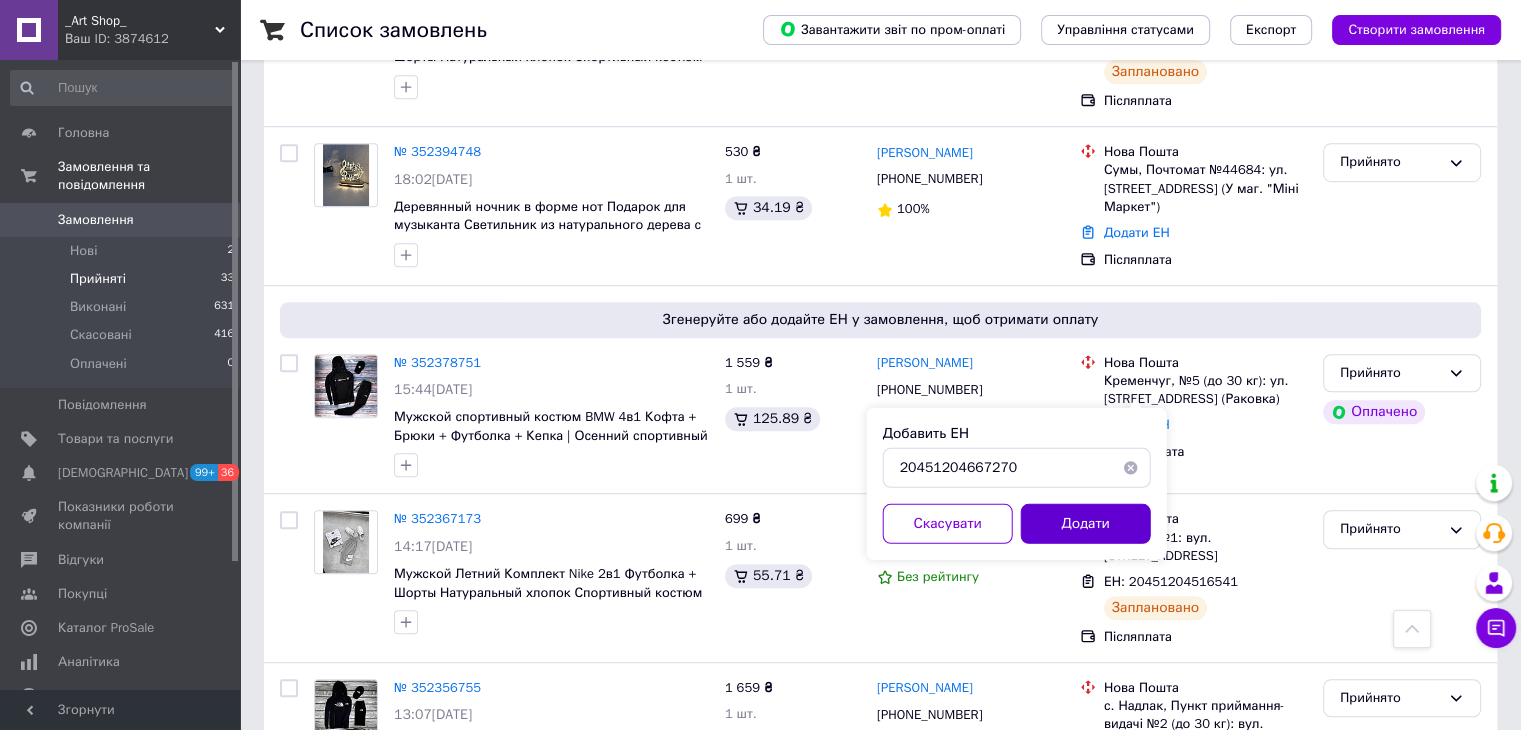 click on "Додати" at bounding box center [1086, 524] 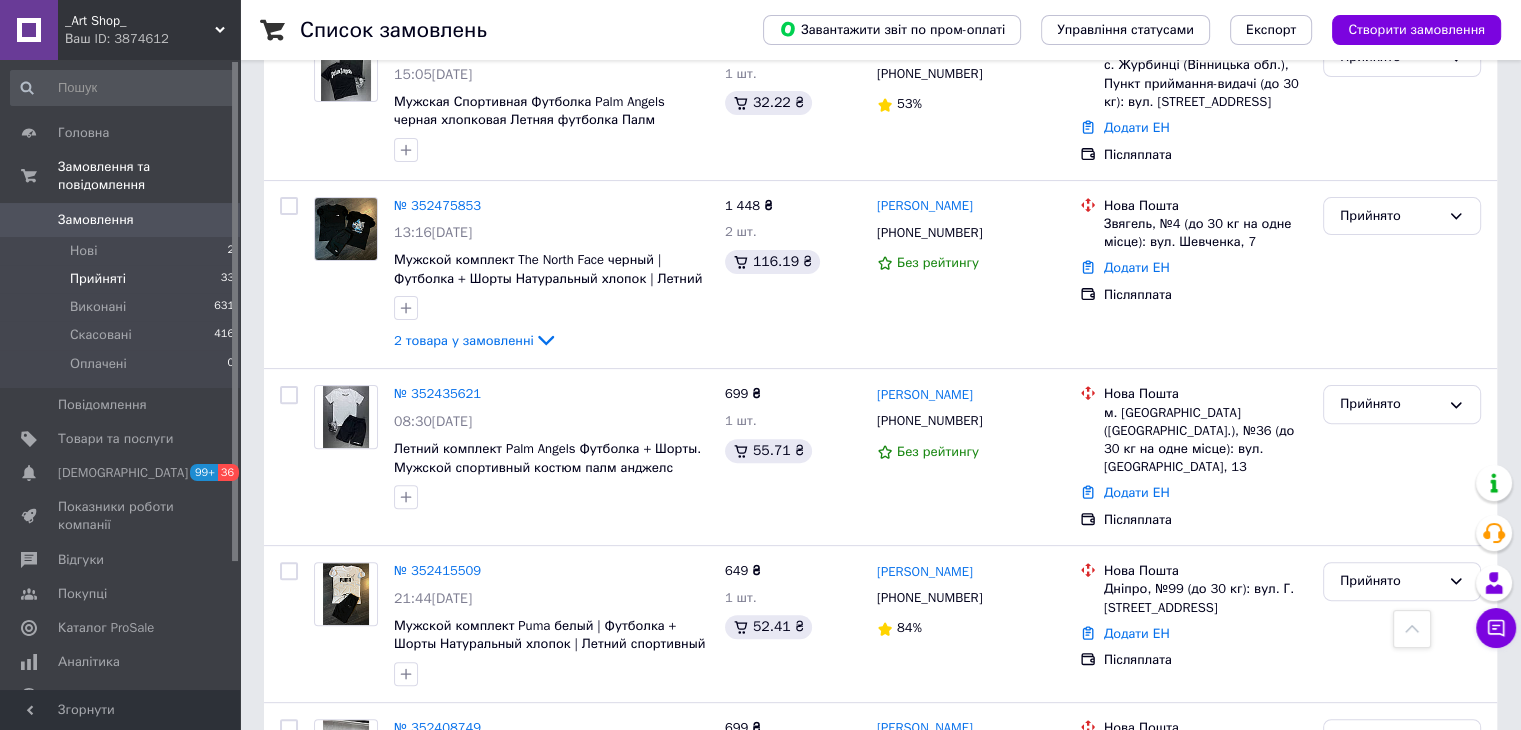 scroll, scrollTop: 552, scrollLeft: 0, axis: vertical 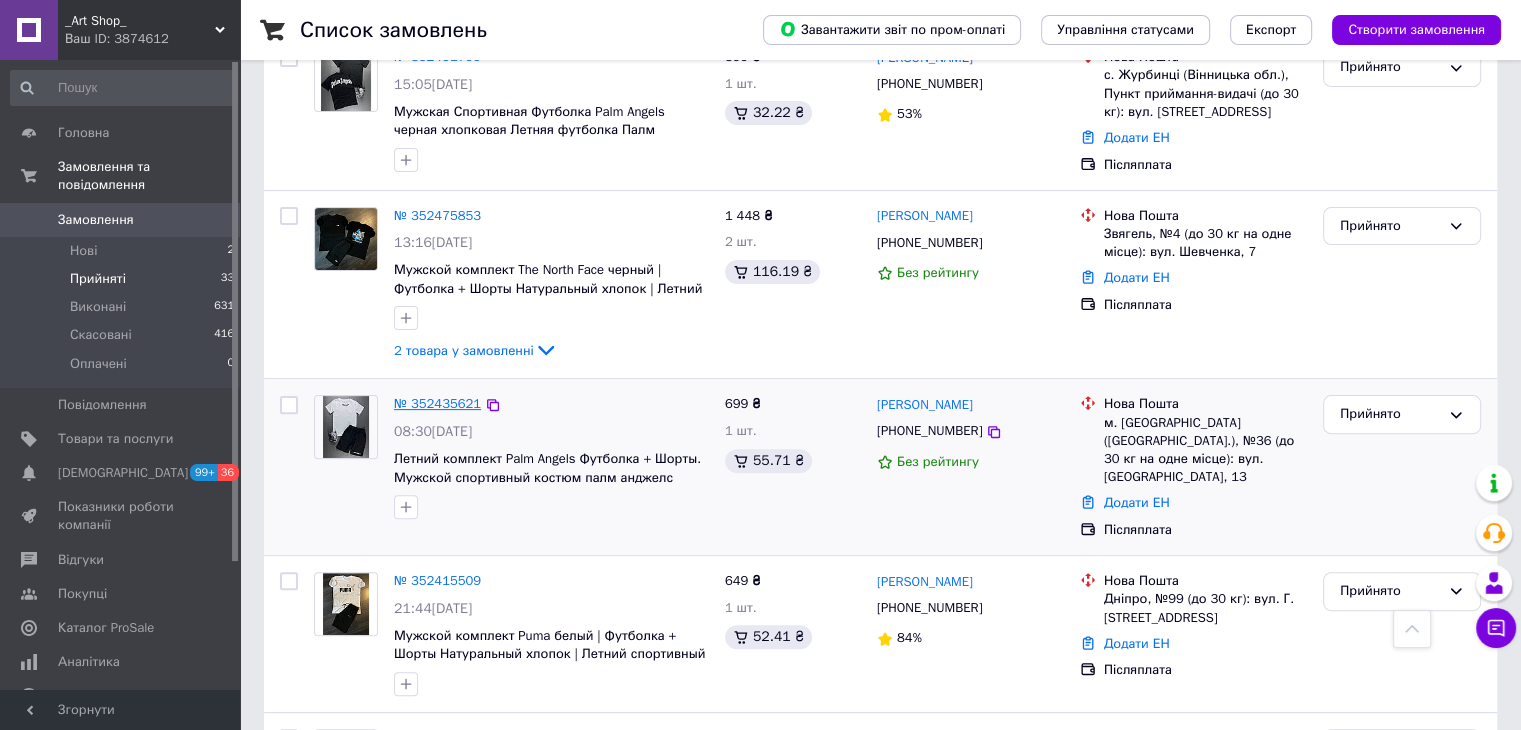 click on "№ 352435621" at bounding box center (437, 403) 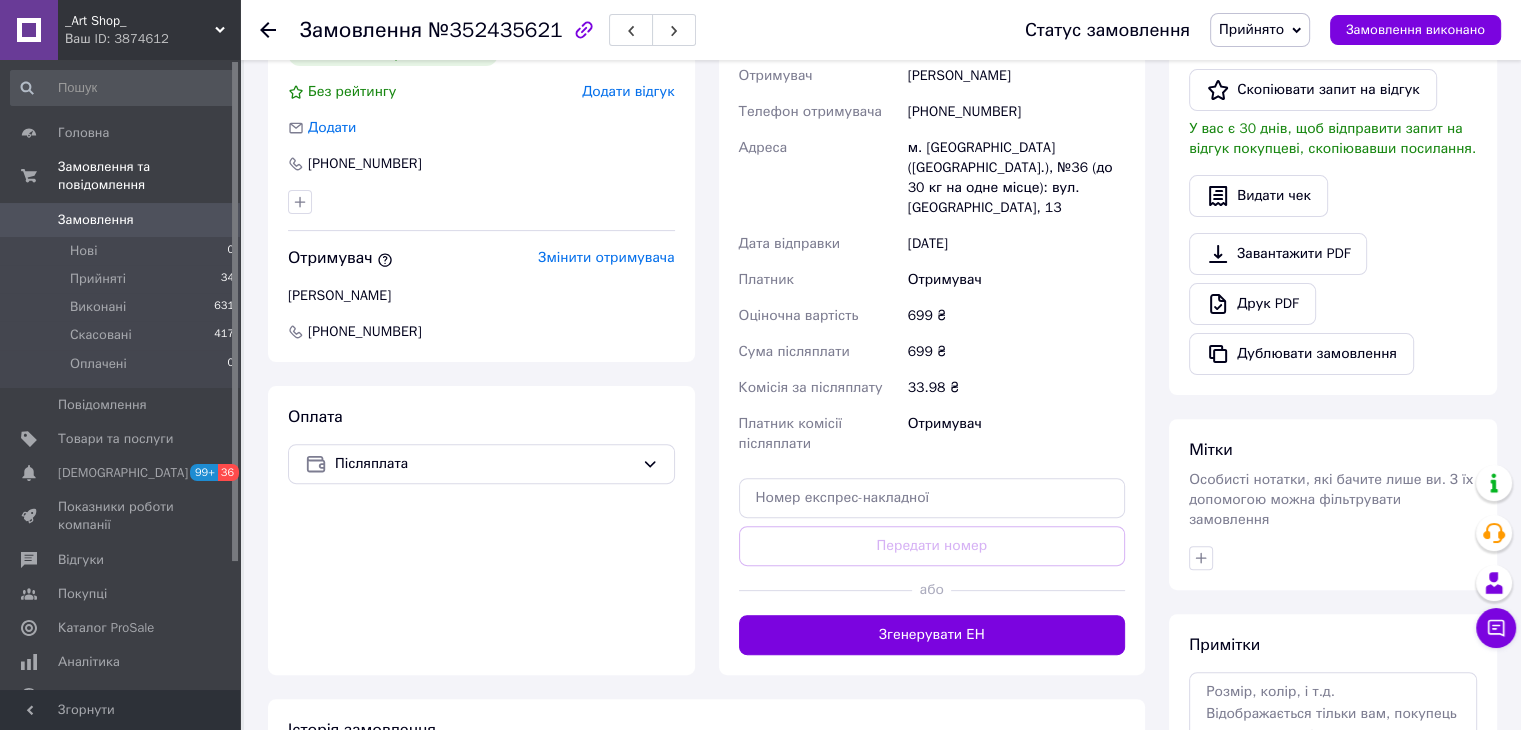 scroll, scrollTop: 0, scrollLeft: 0, axis: both 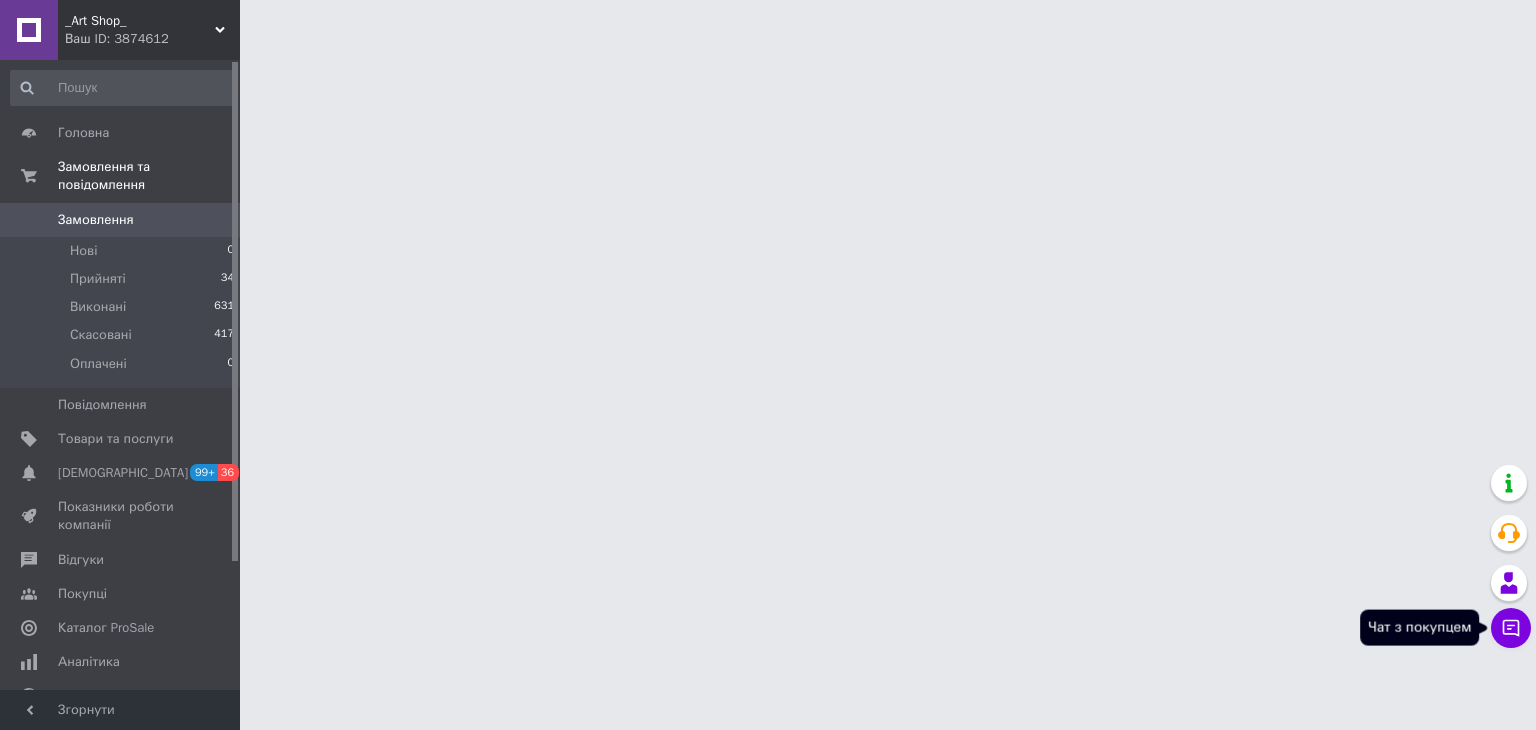 click on "Чат з покупцем" at bounding box center [1511, 628] 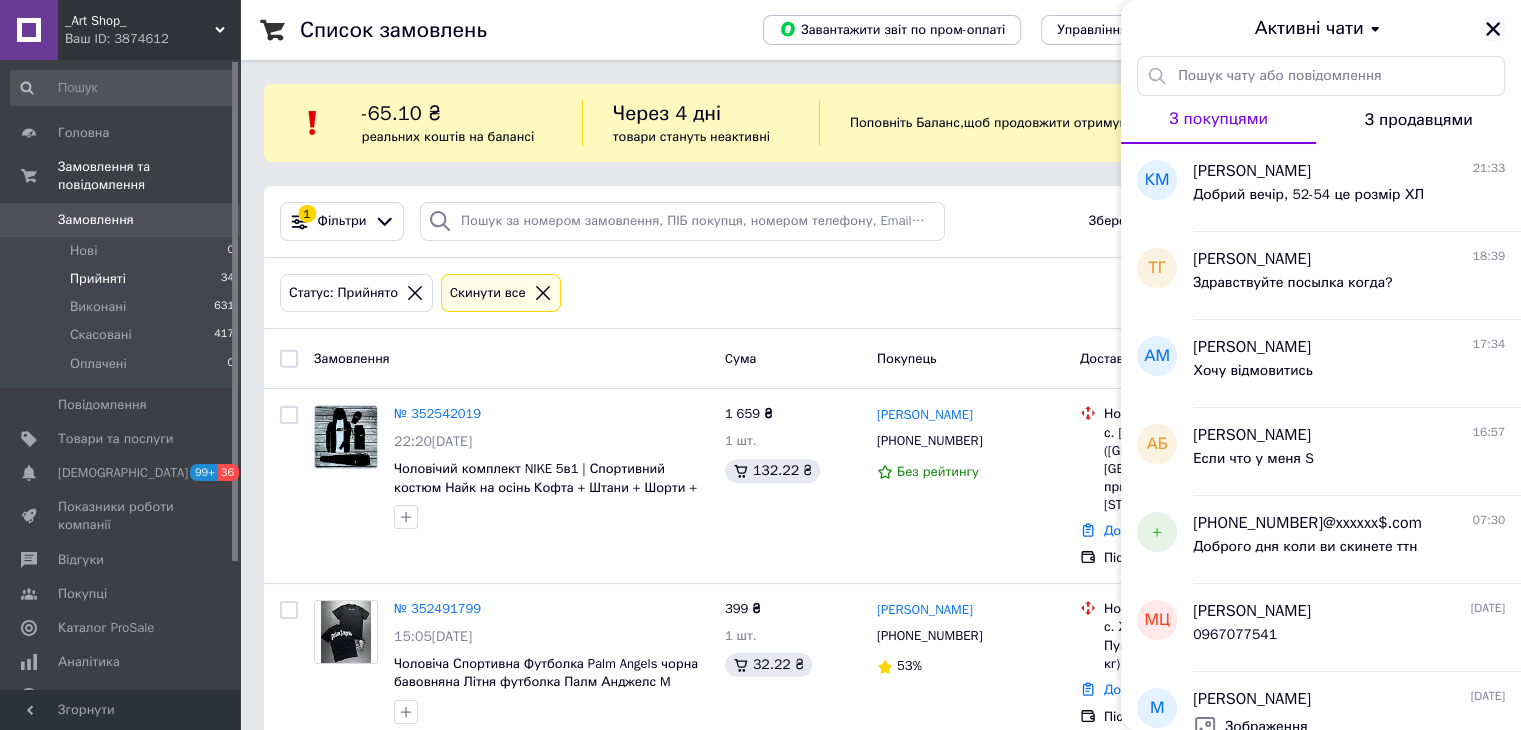 click 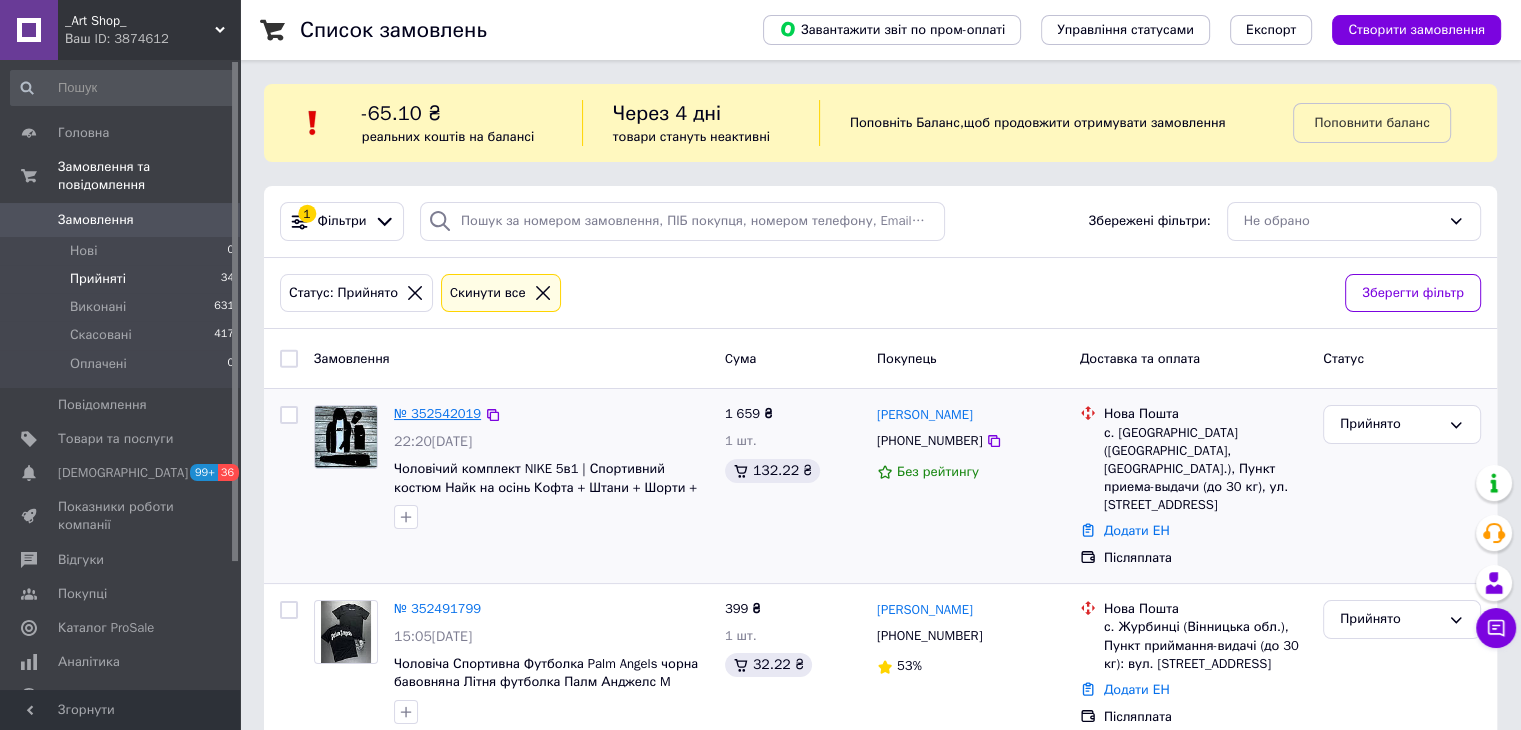 click on "№ 352542019" at bounding box center [437, 413] 